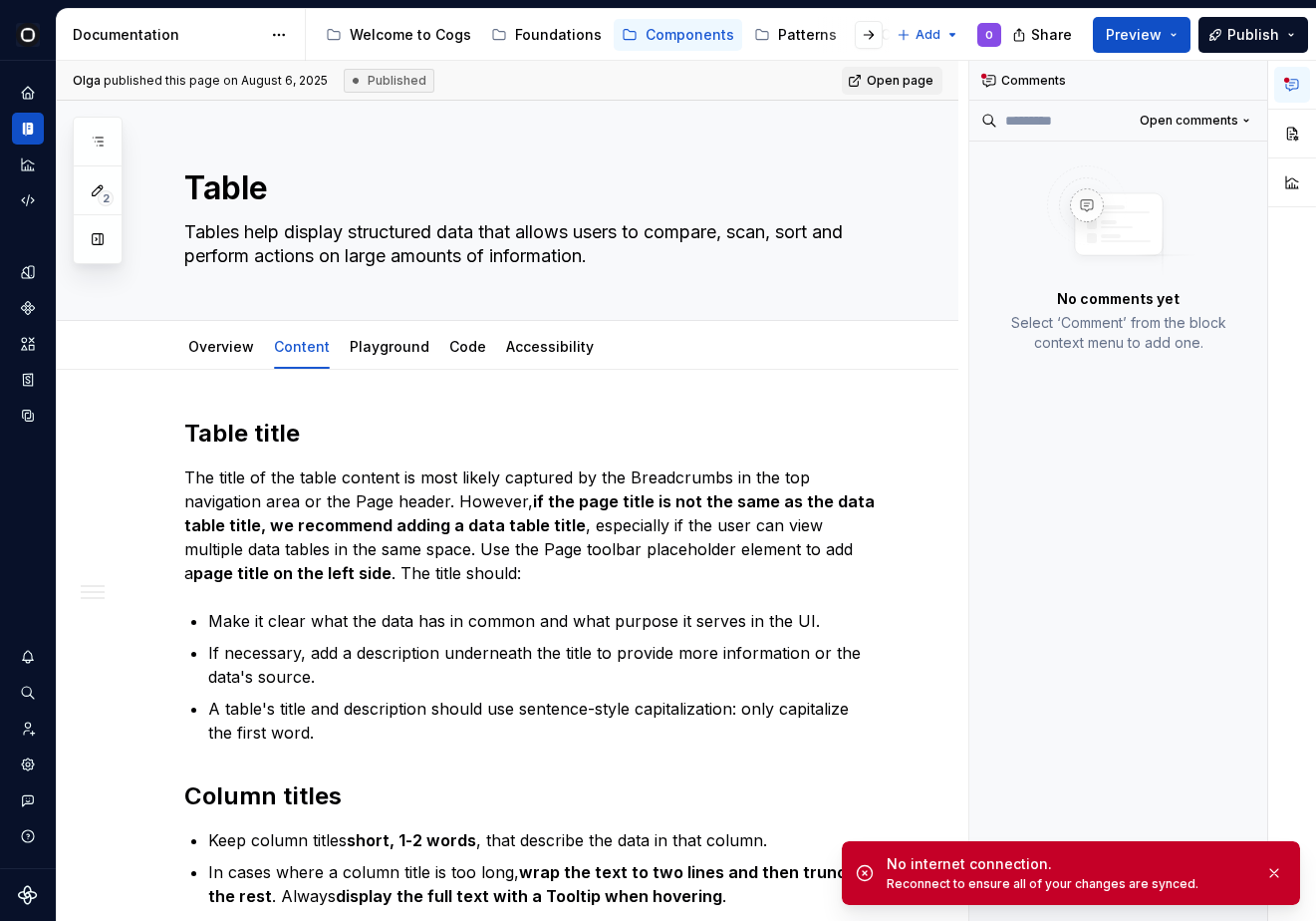 scroll, scrollTop: 0, scrollLeft: 0, axis: both 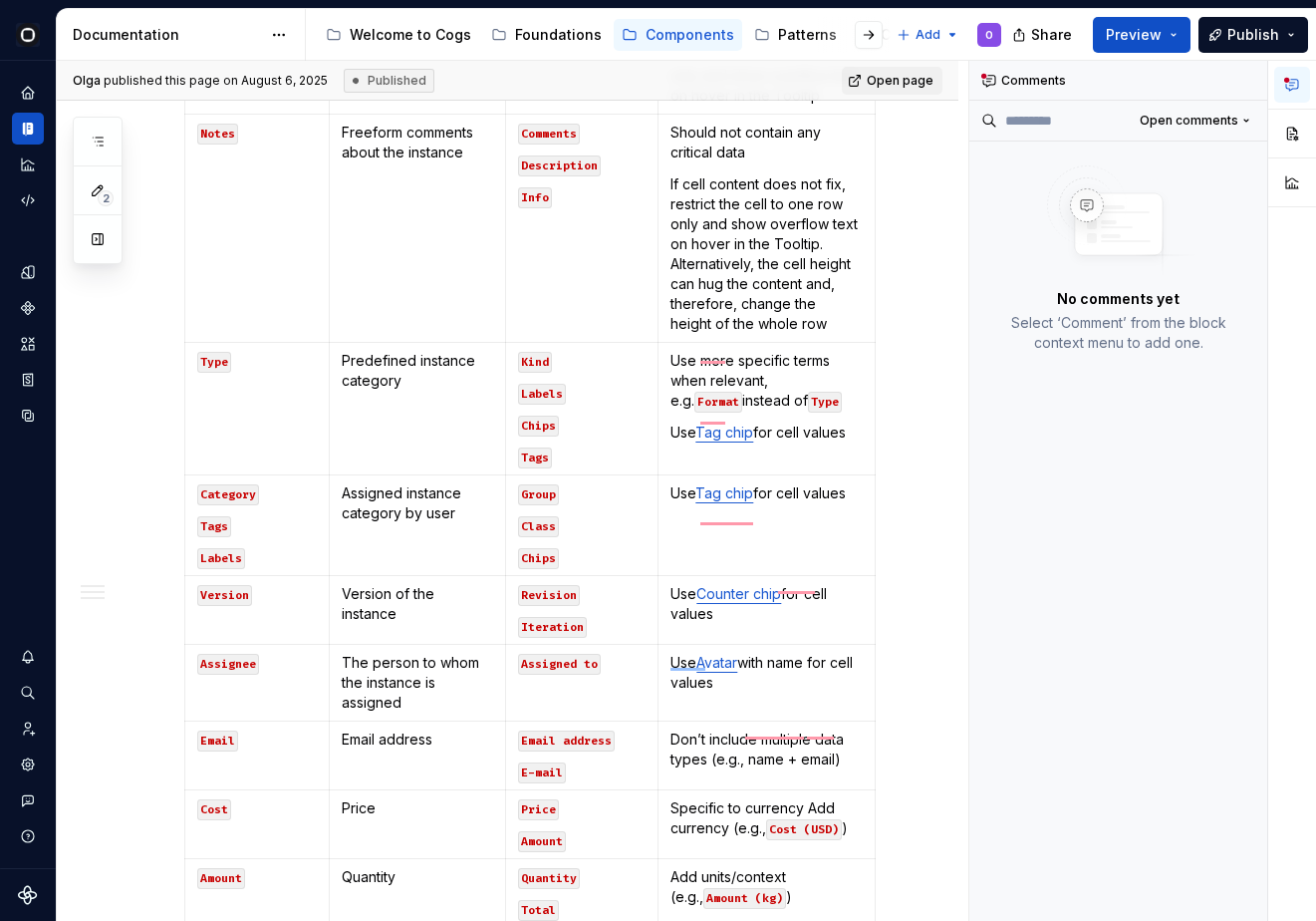 type on "*" 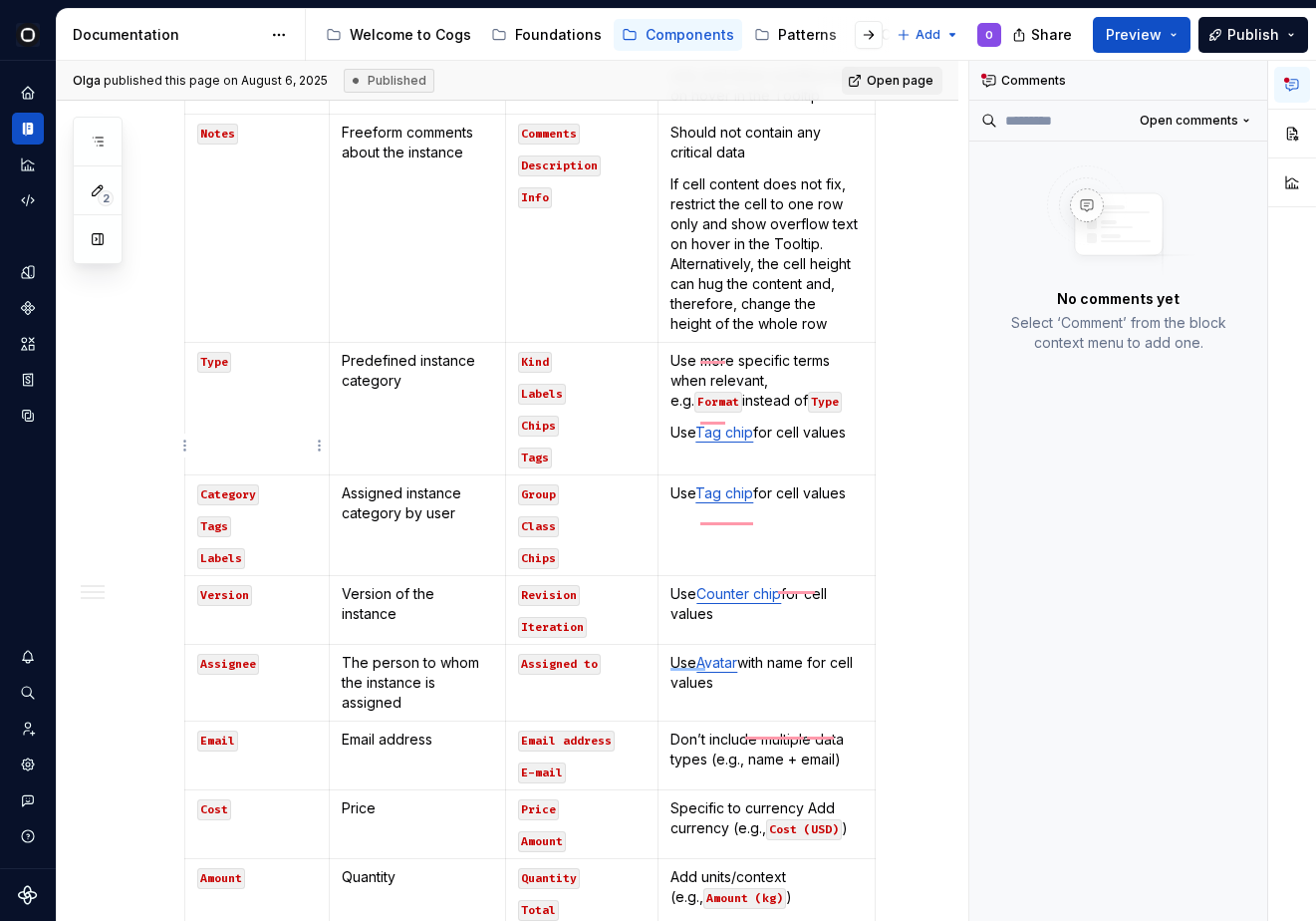 click on "Tags" at bounding box center [257, 525] 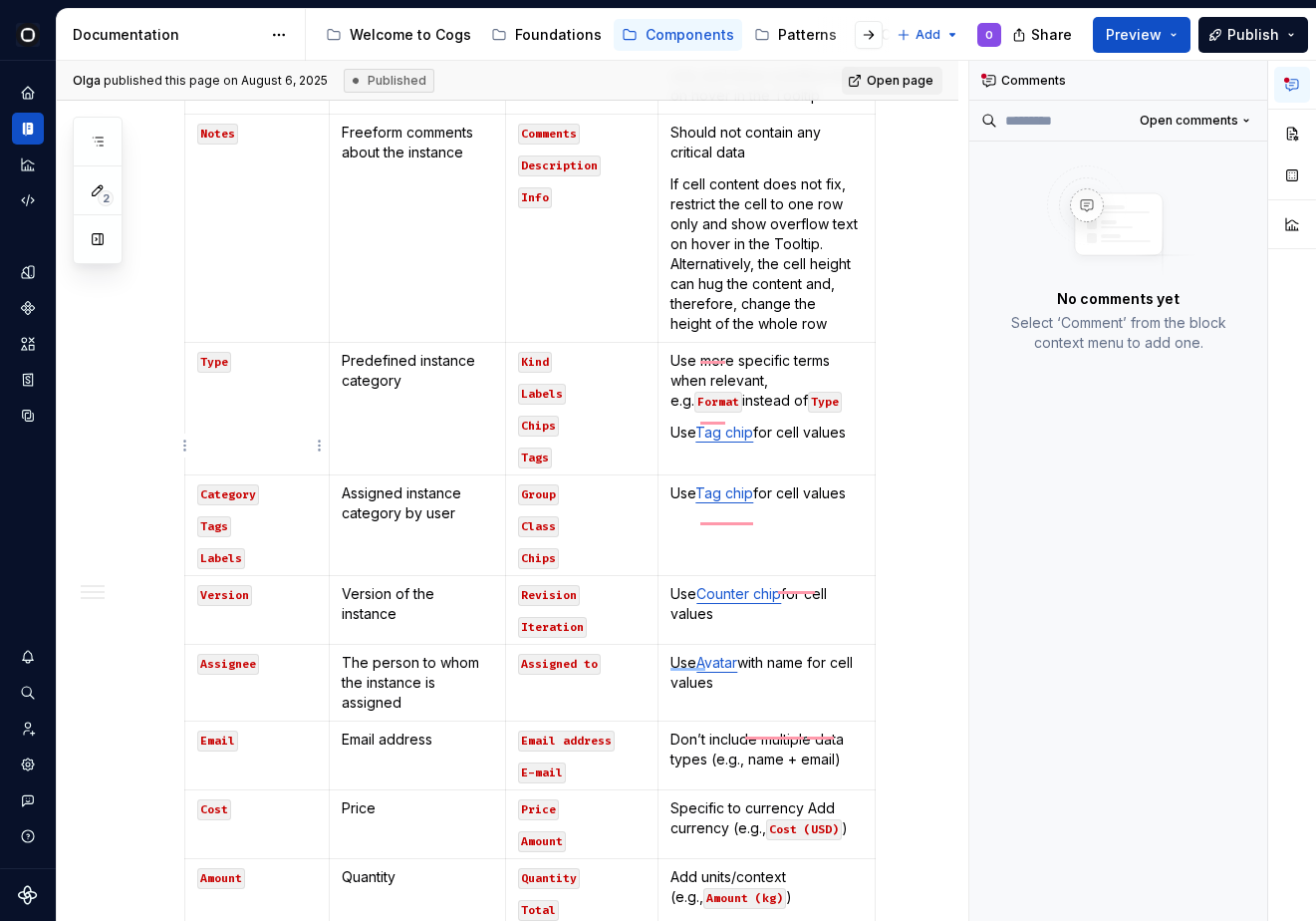 type 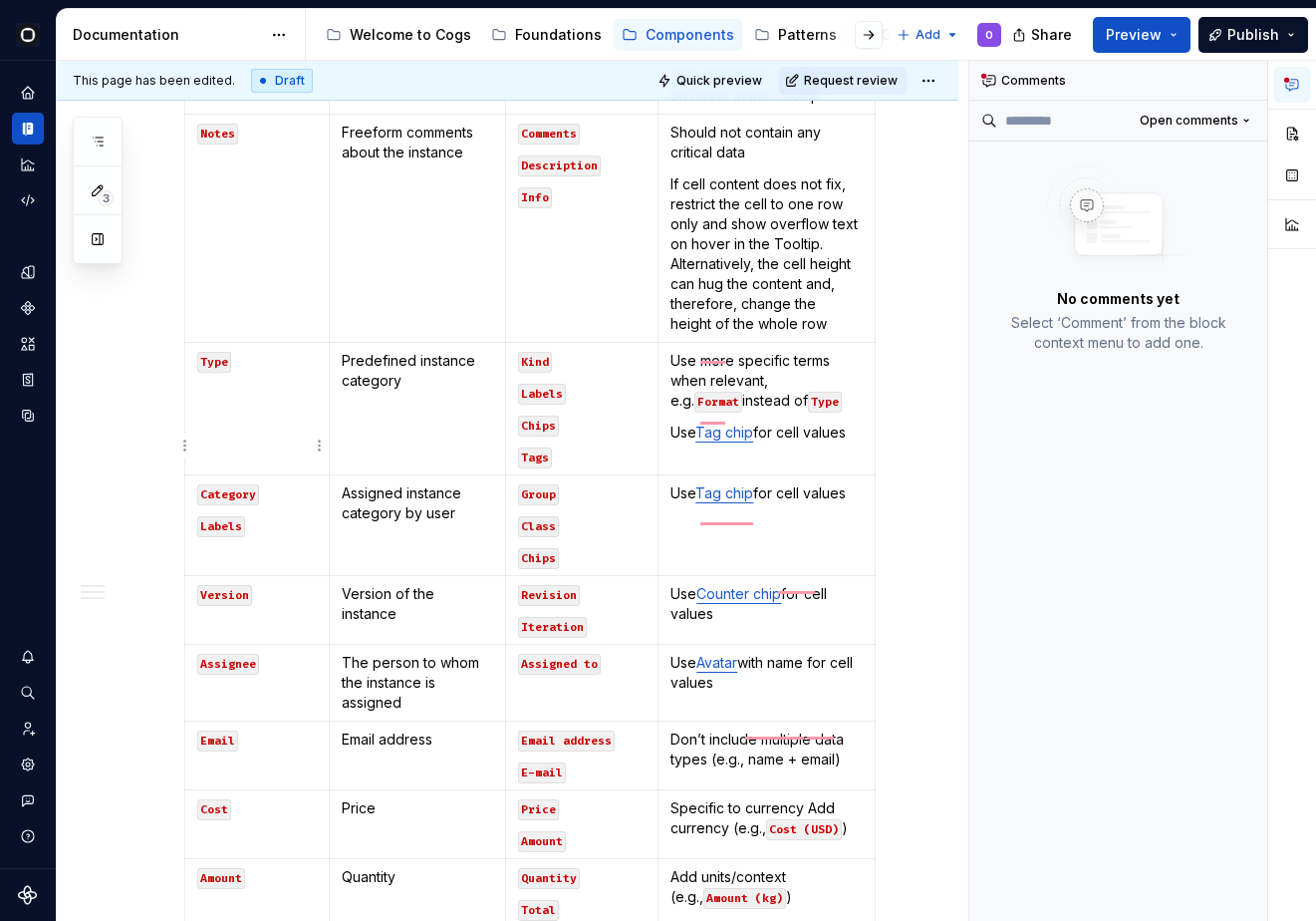 click on "Category Labels" at bounding box center (257, 525) 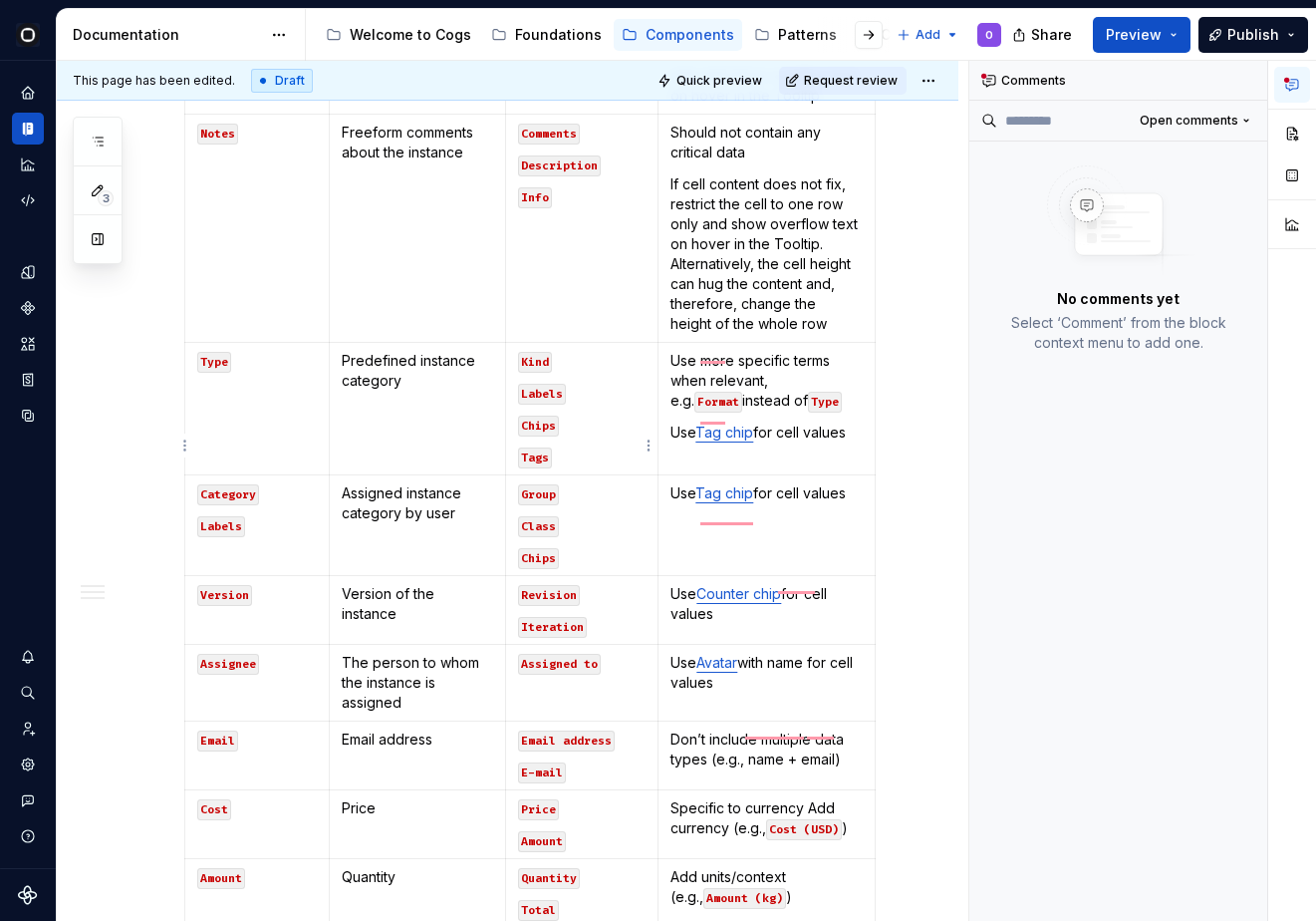click on "Chips" at bounding box center (538, 558) 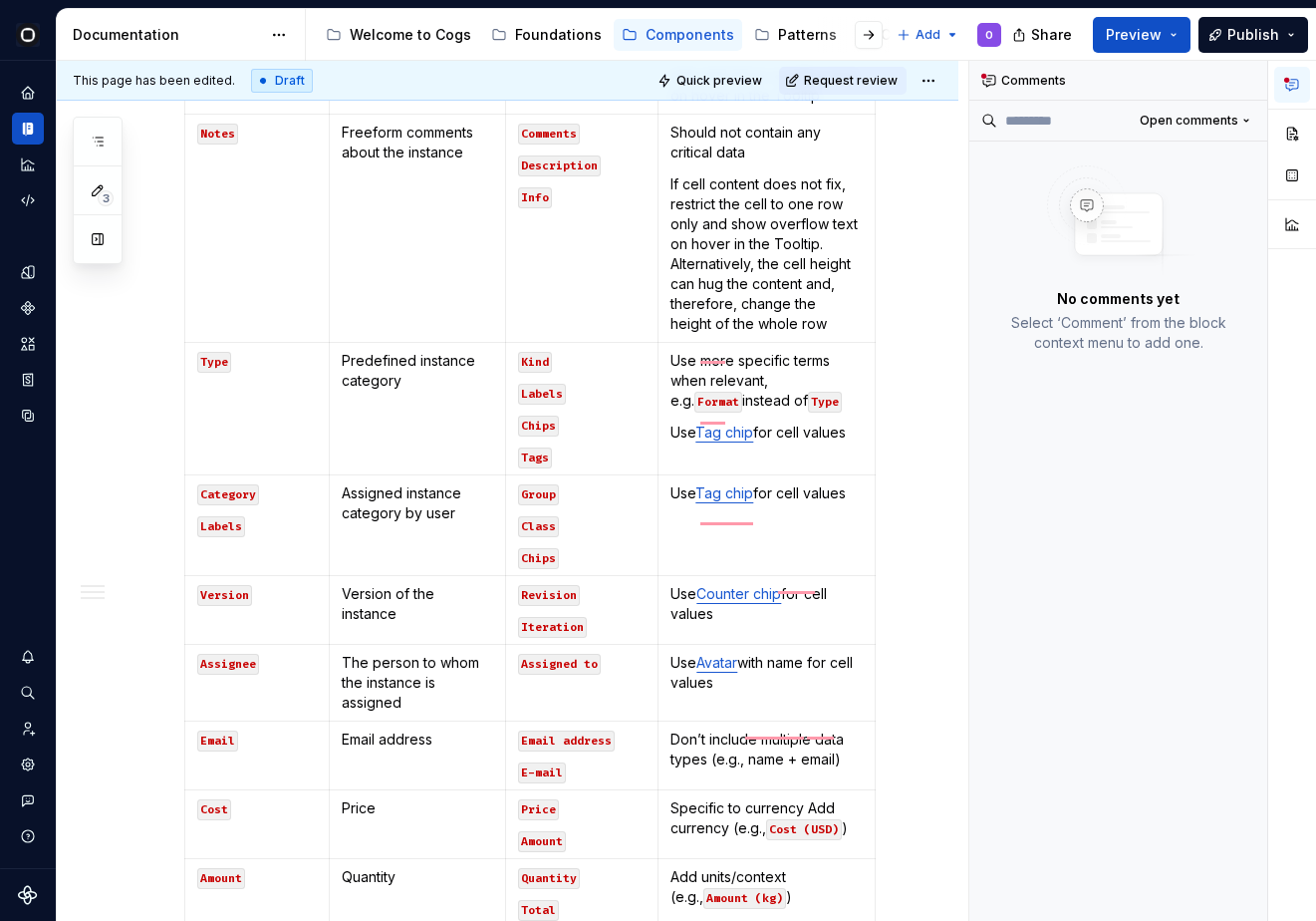scroll, scrollTop: 2515, scrollLeft: 0, axis: vertical 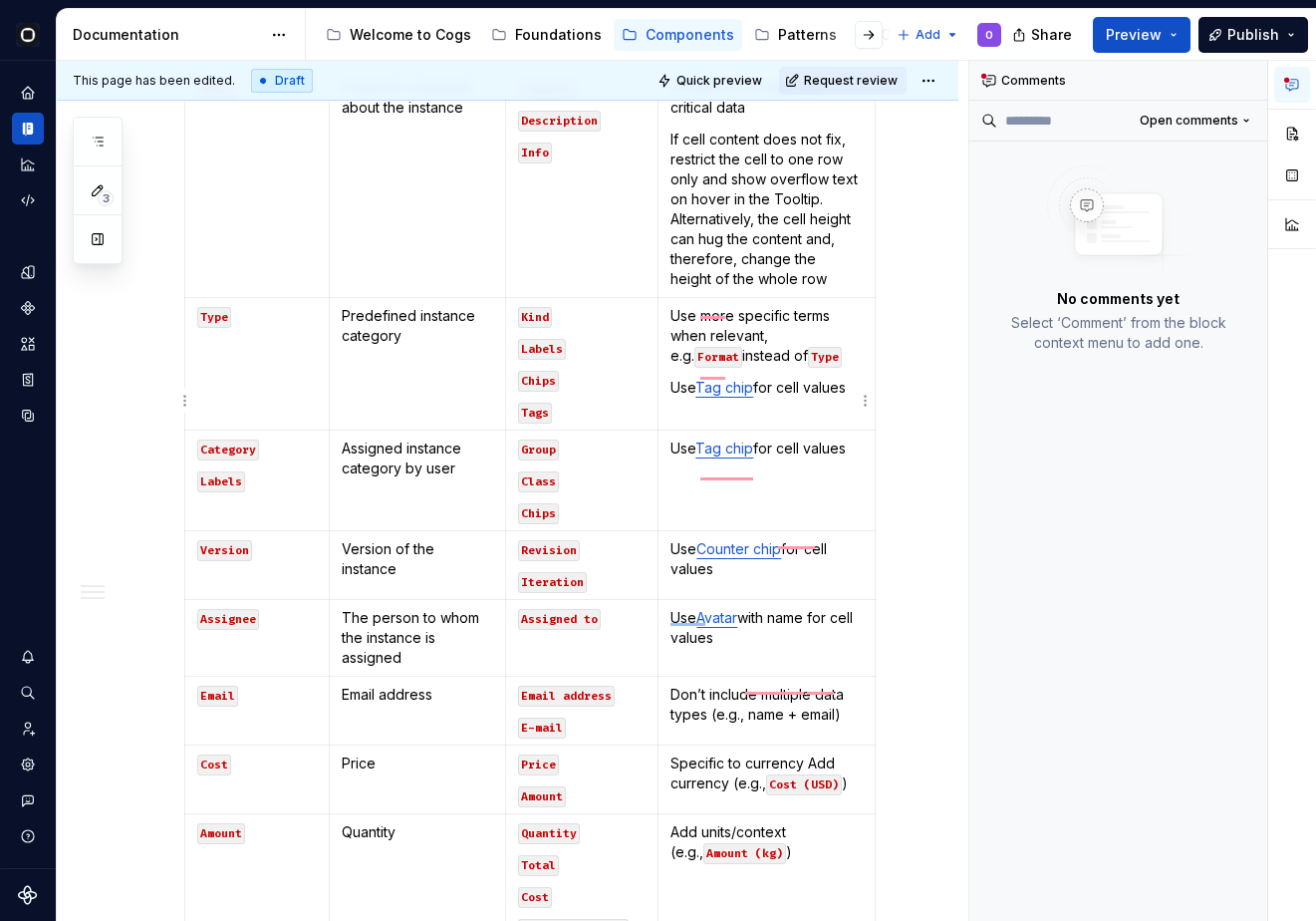 click on "Use  Tag chip  for cell values" at bounding box center (767, 480) 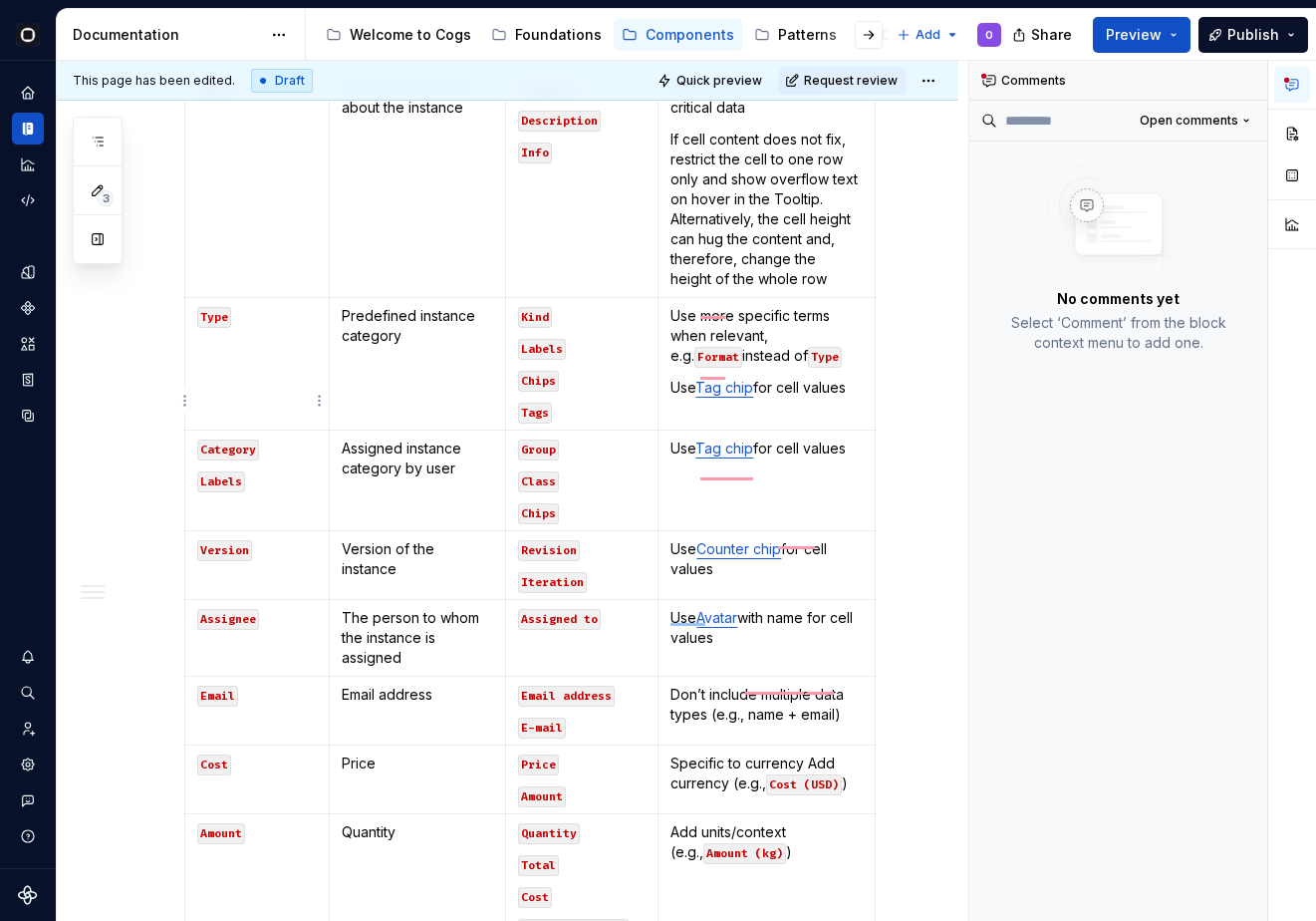 click on "Labels" at bounding box center [257, 480] 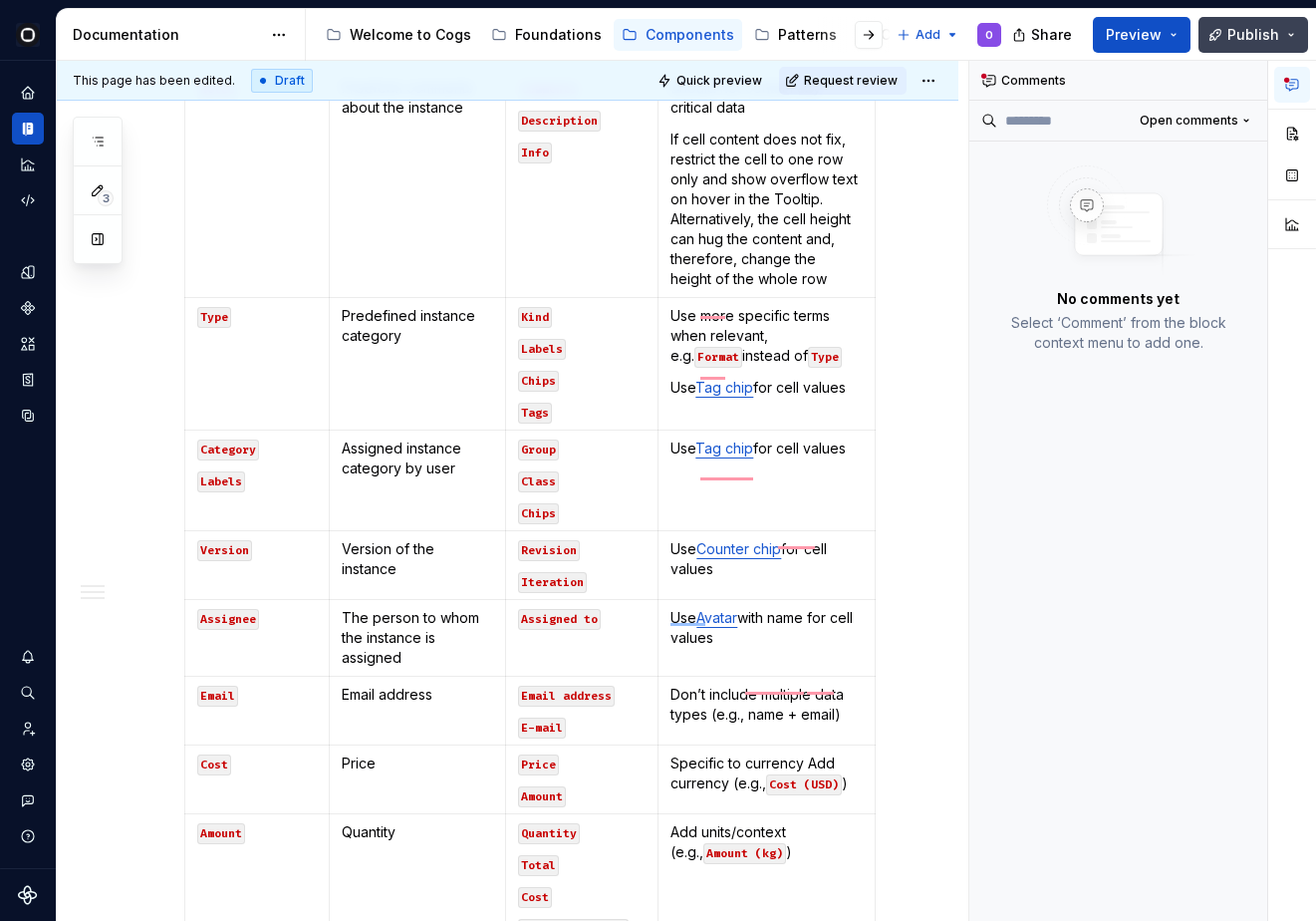 click on "Publish" at bounding box center (1253, 35) 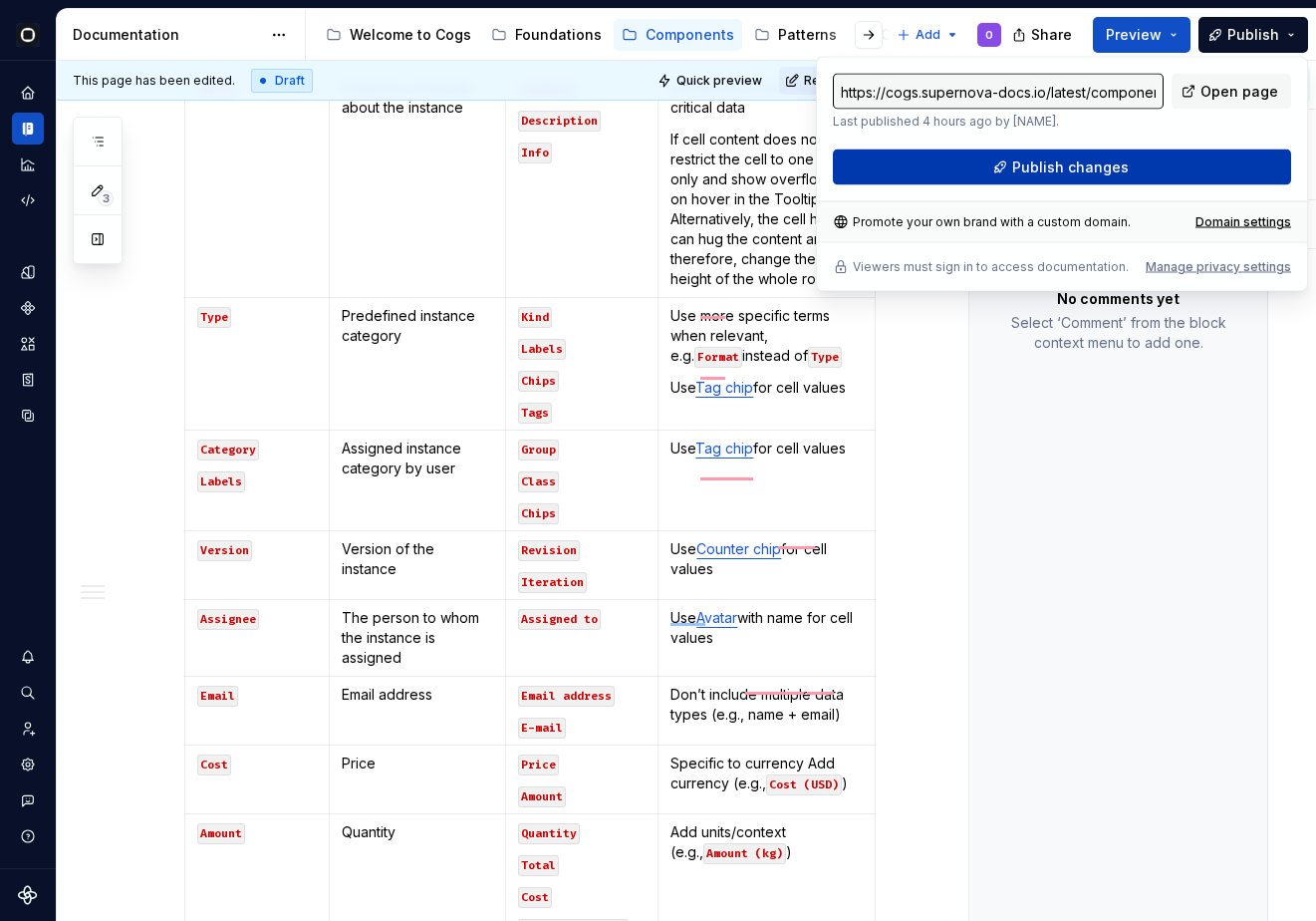 click on "Publish changes" at bounding box center (1062, 167) 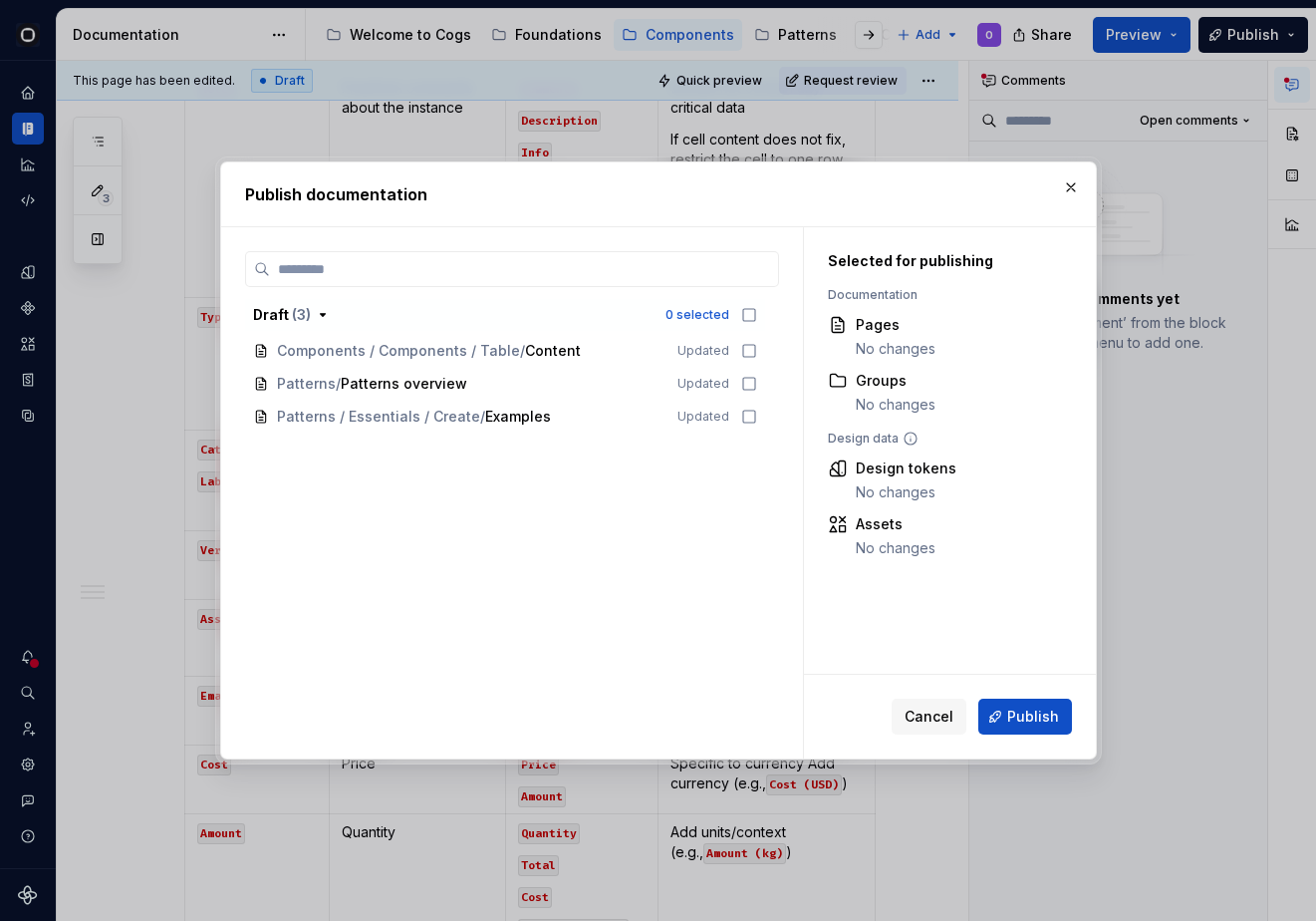 click on "Draft   ( 3 ) 0   selected Components / Components / Table  /  Content Updated Patterns  /  Patterns overview Updated Patterns / Essentials / Create  /  Examples Updated" at bounding box center (512, 366) 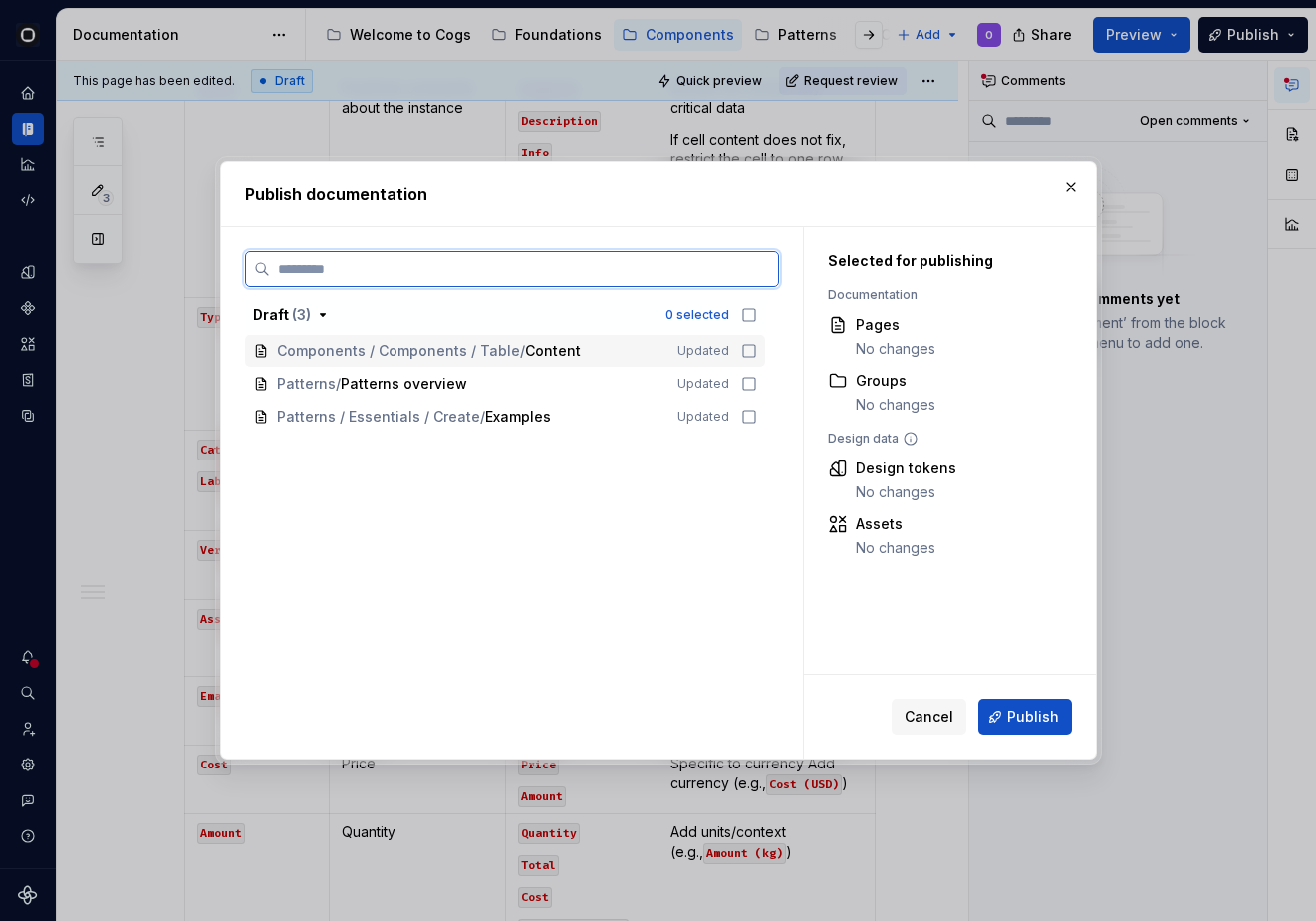 click 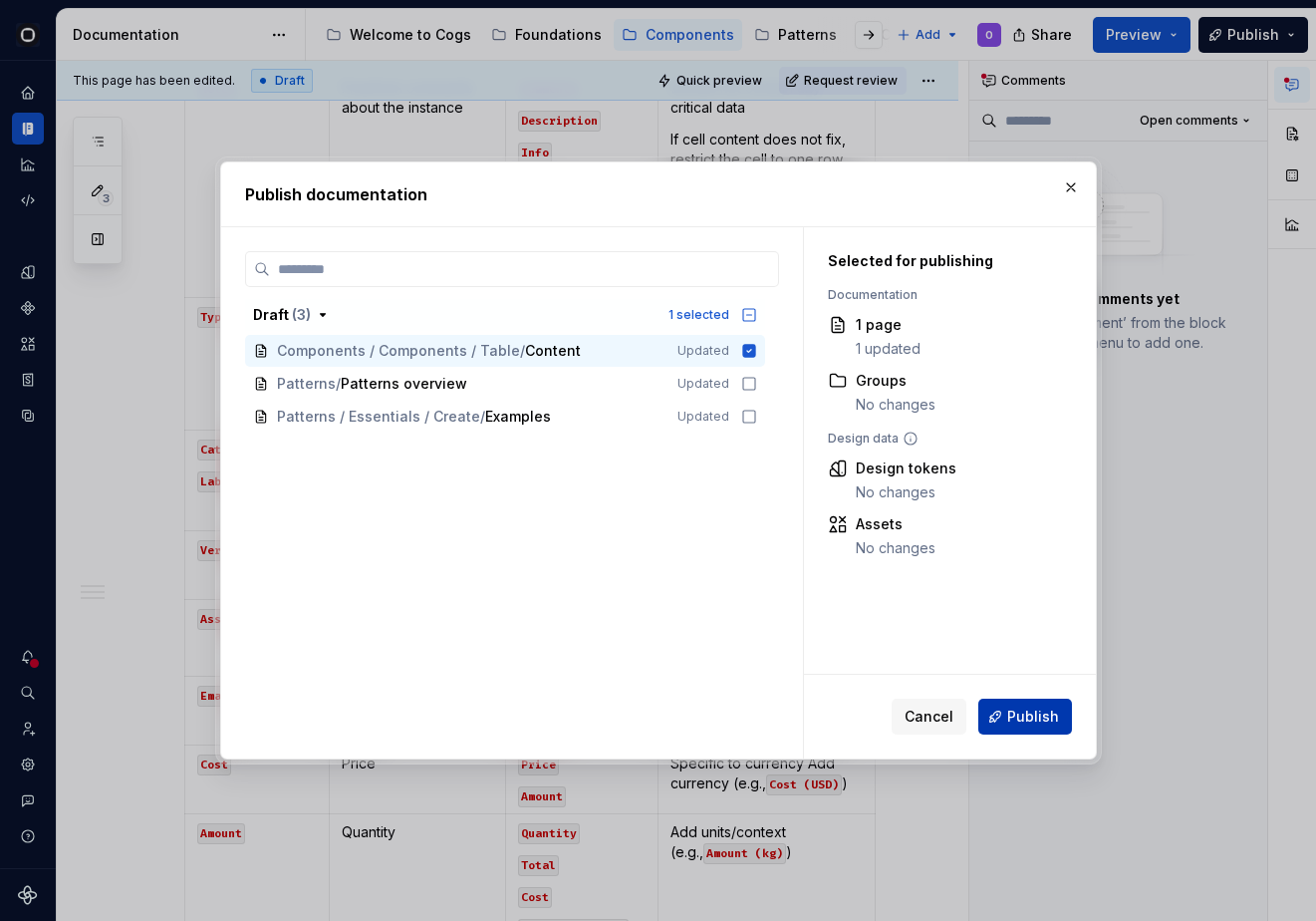 click on "Publish" at bounding box center (1025, 717) 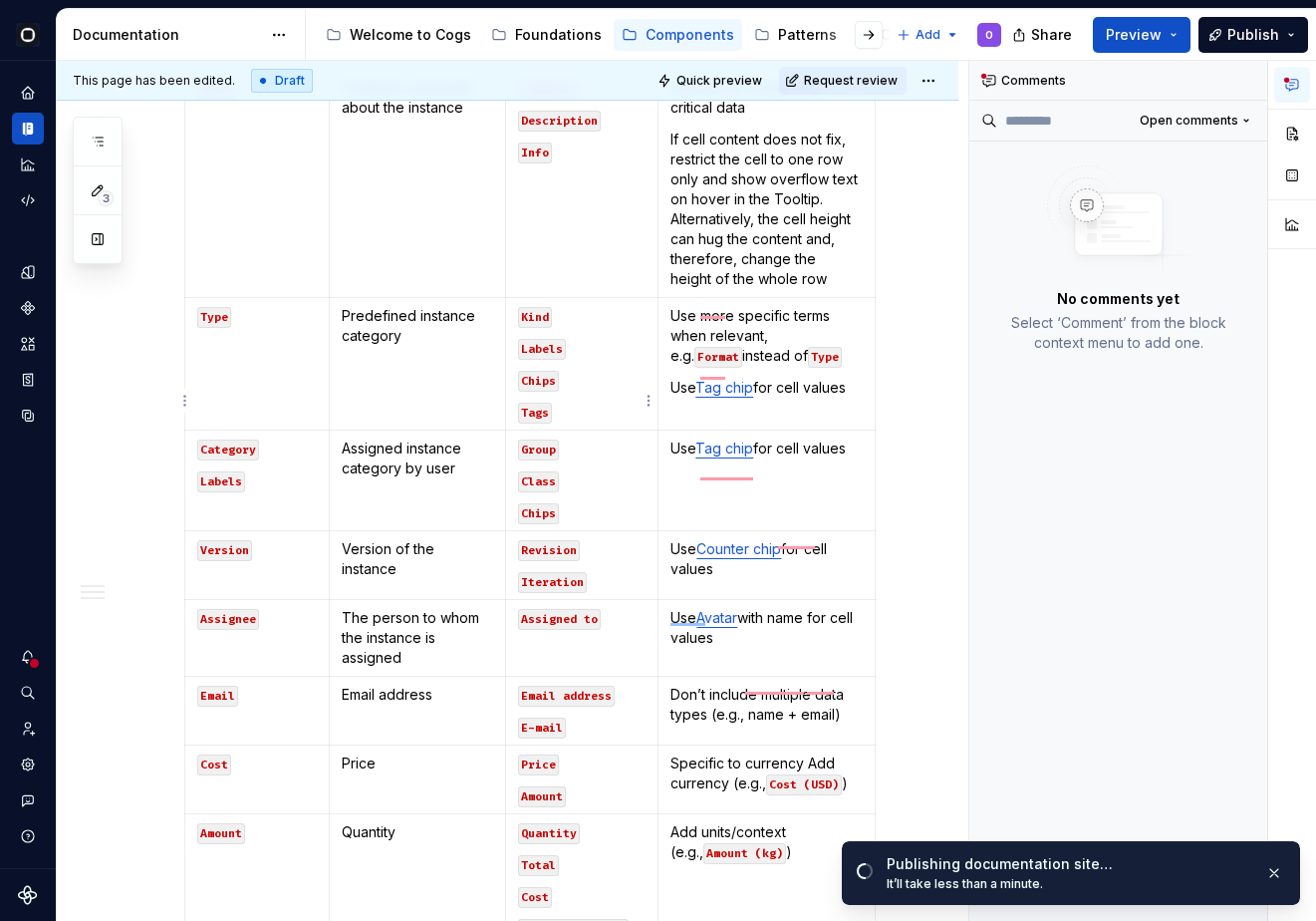 click on "Chips" at bounding box center [582, 512] 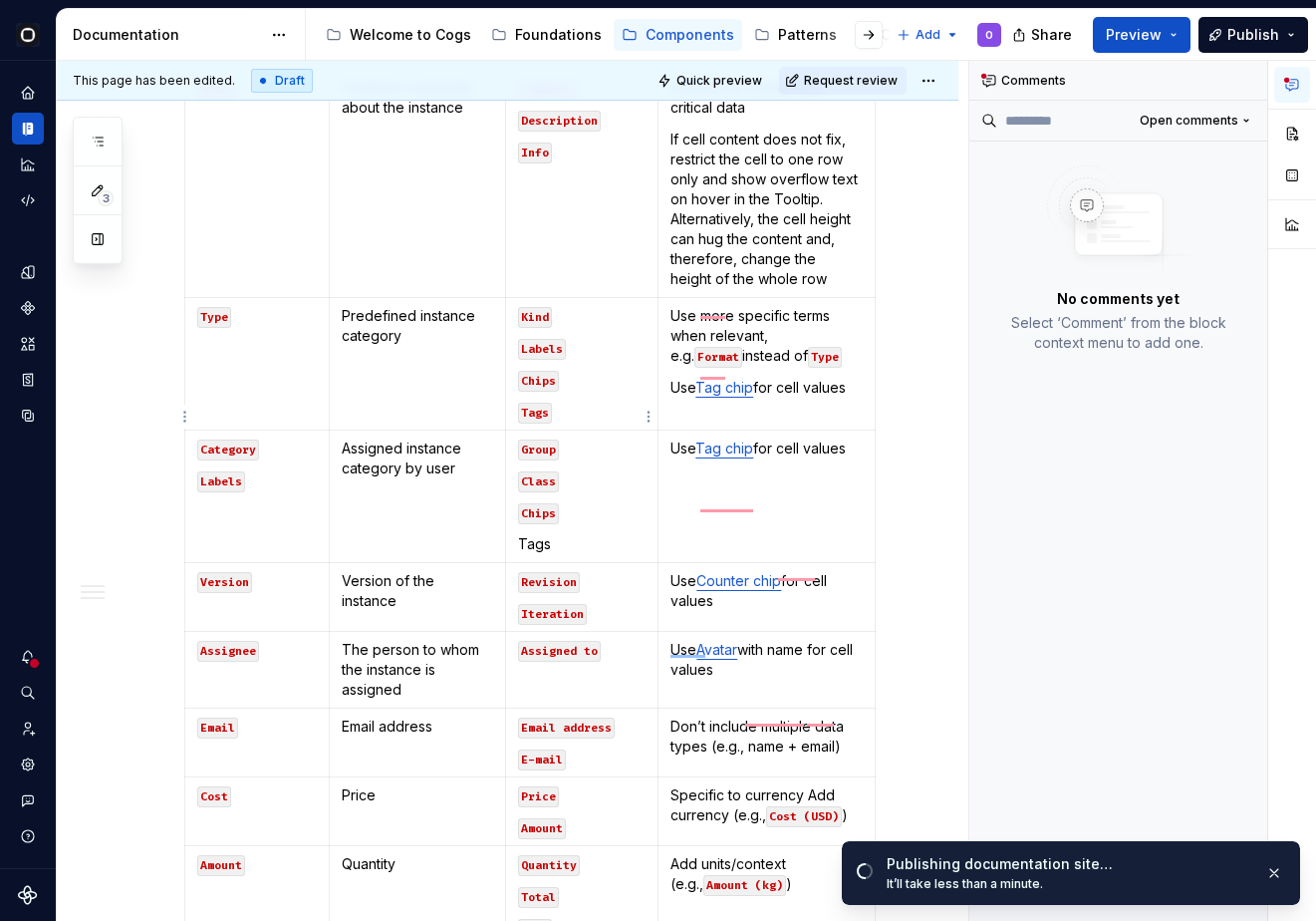 click on "Tags" at bounding box center (582, 544) 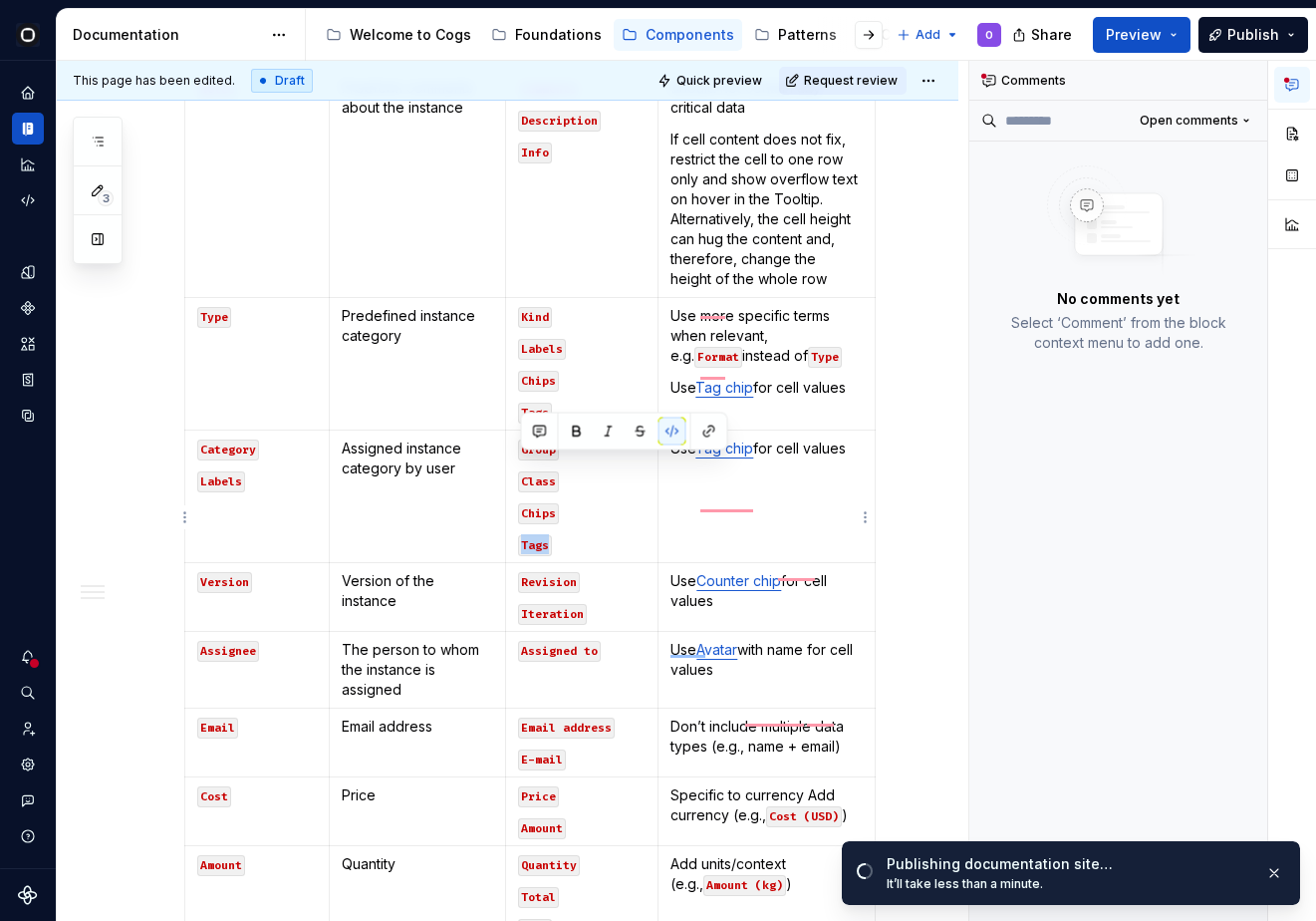 click on "Use  Counter chip  for cell values" at bounding box center (767, 597) 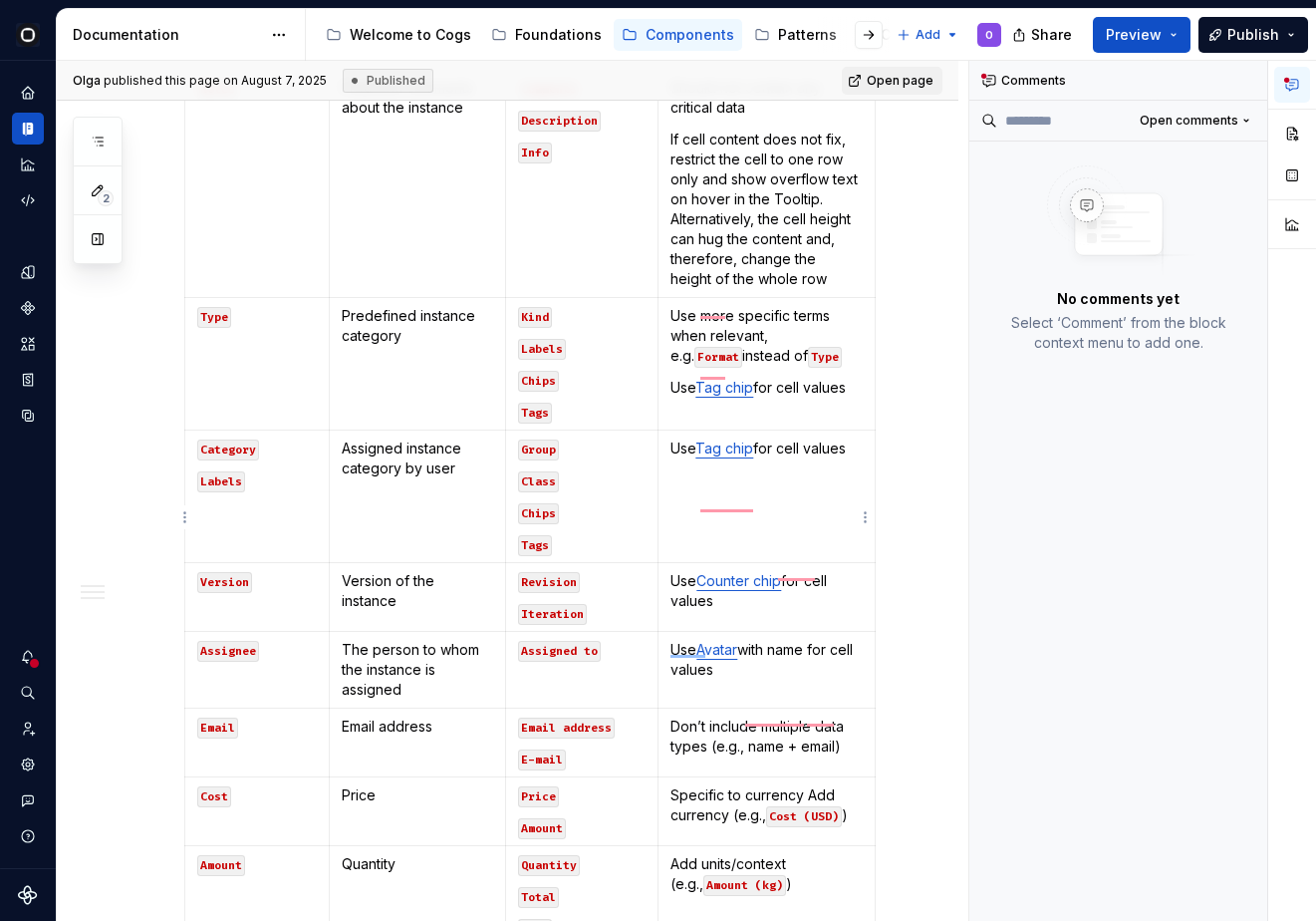 click on "Use  Counter chip  for cell values" at bounding box center (767, 597) 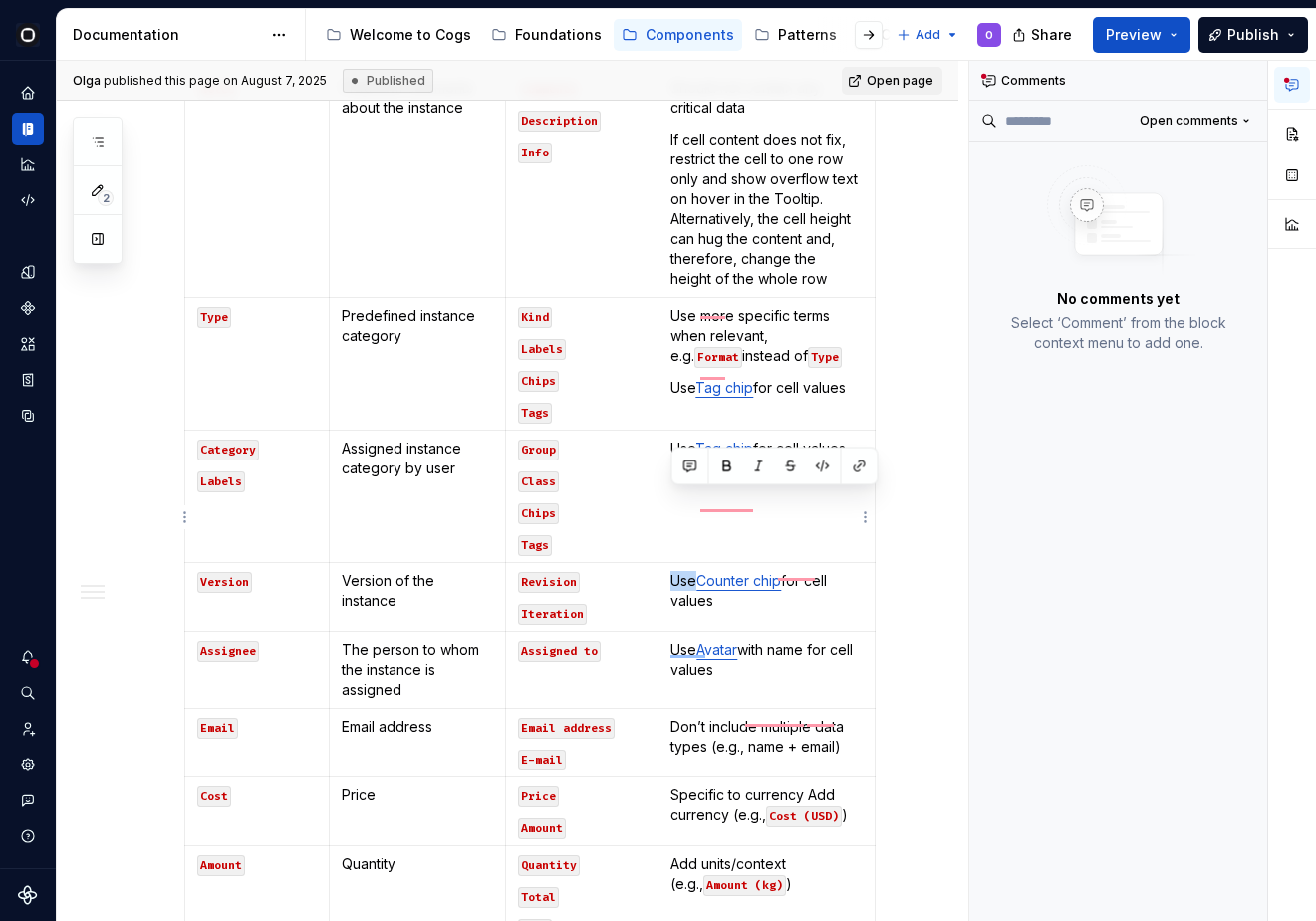 click on "Use  Counter chip  for cell values" at bounding box center [766, 591] 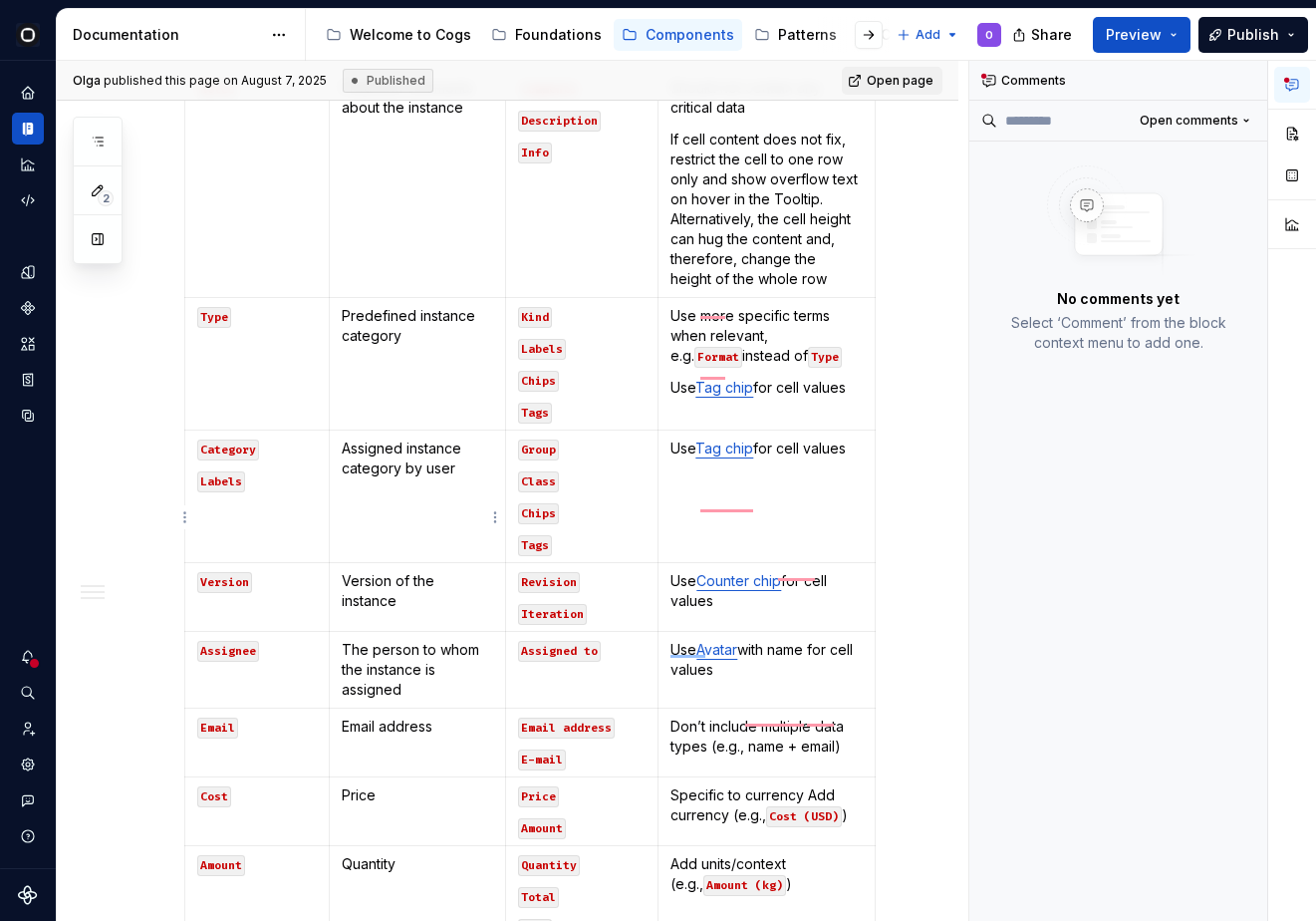 scroll, scrollTop: 2629, scrollLeft: 0, axis: vertical 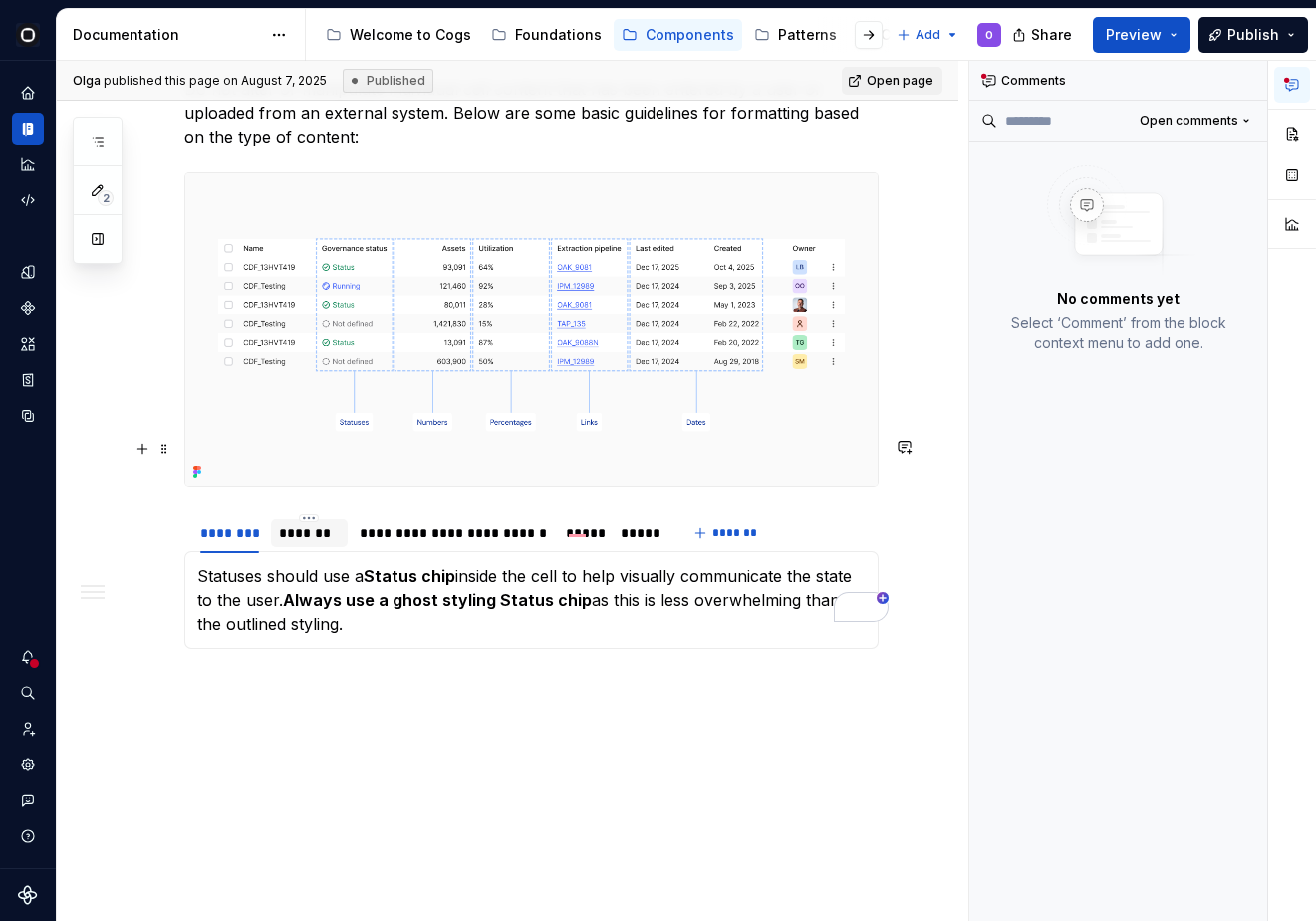click on "*******" at bounding box center [309, 533] 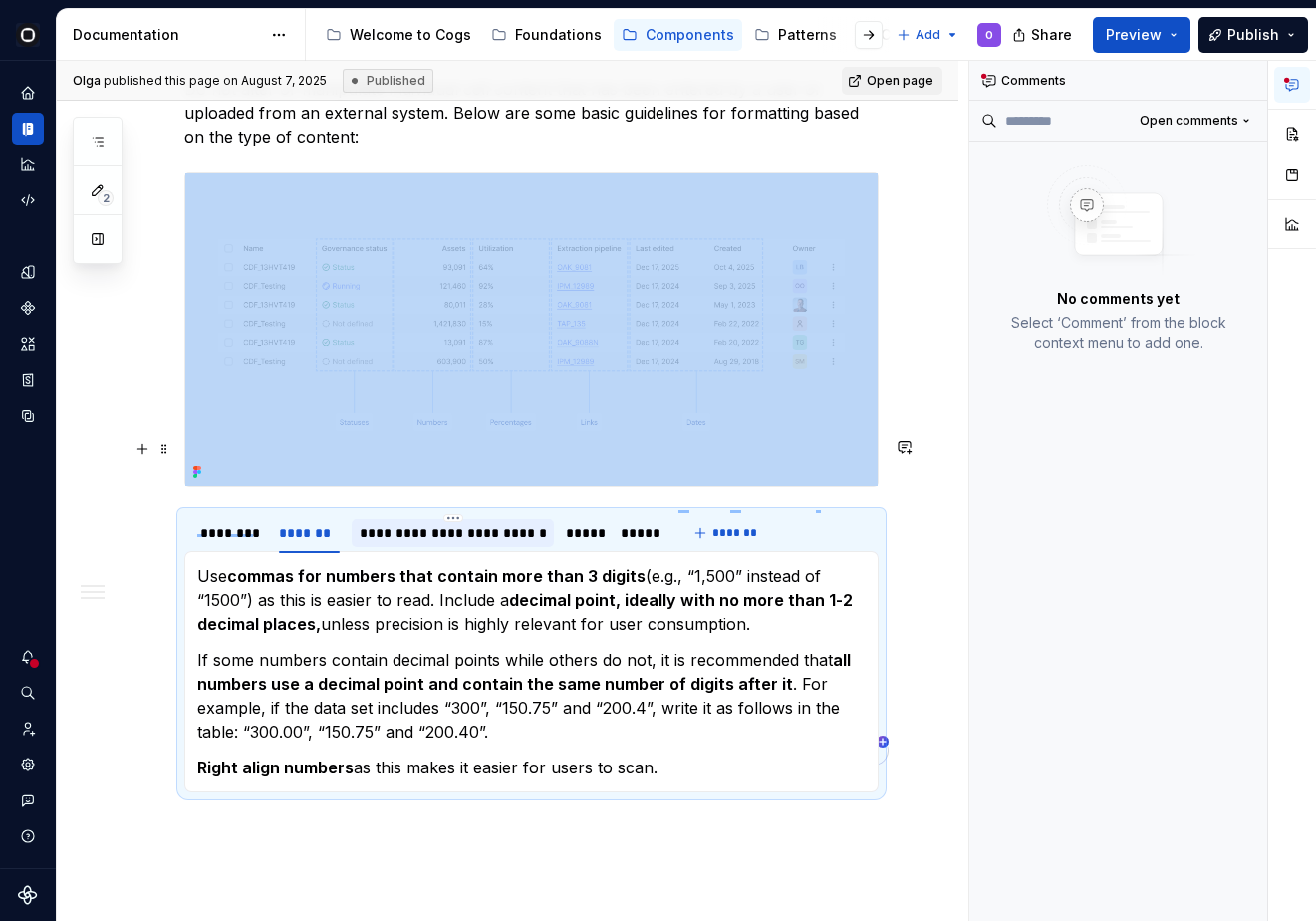 click on "**********" at bounding box center [452, 533] 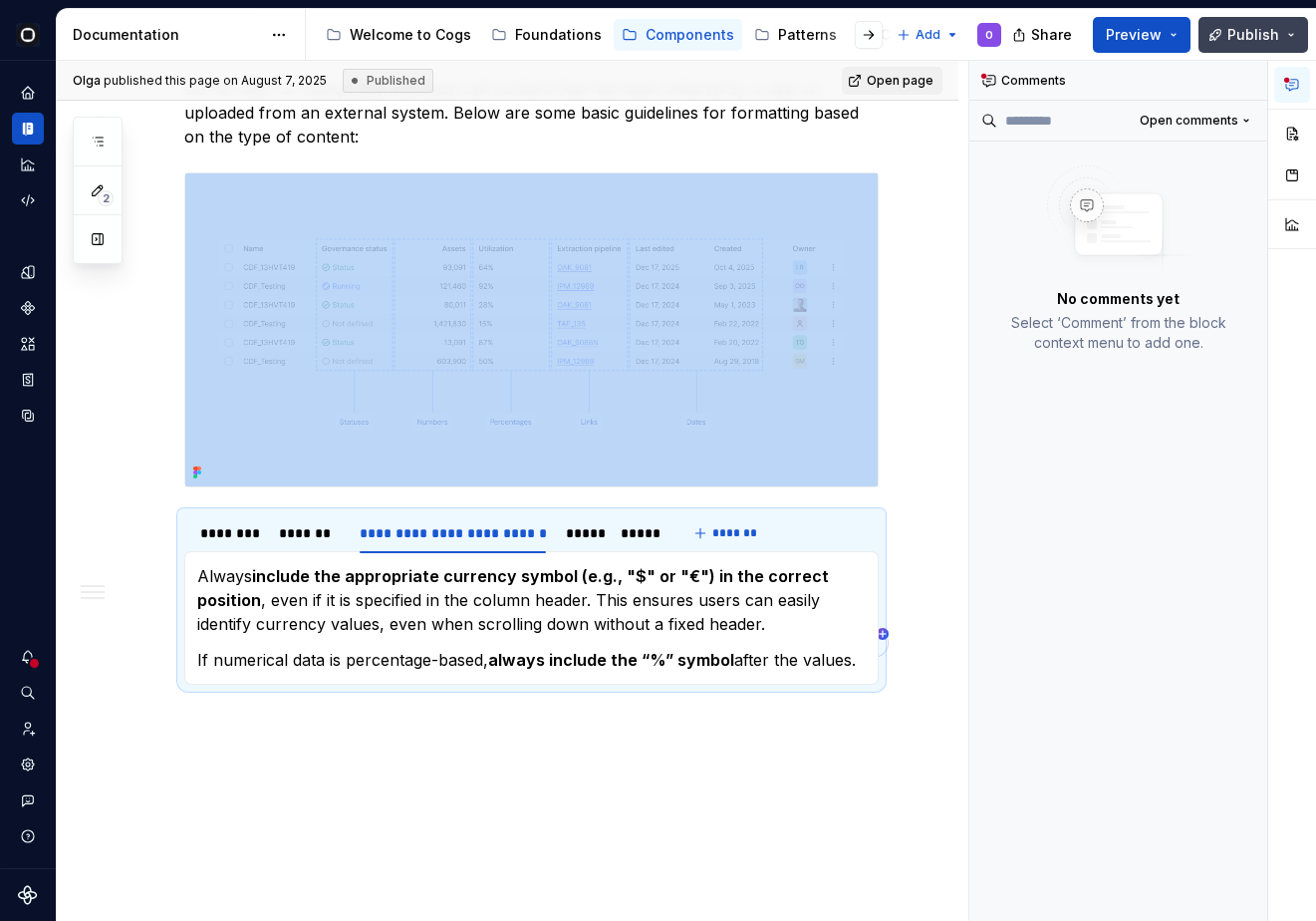 click on "Publish" at bounding box center [1253, 35] 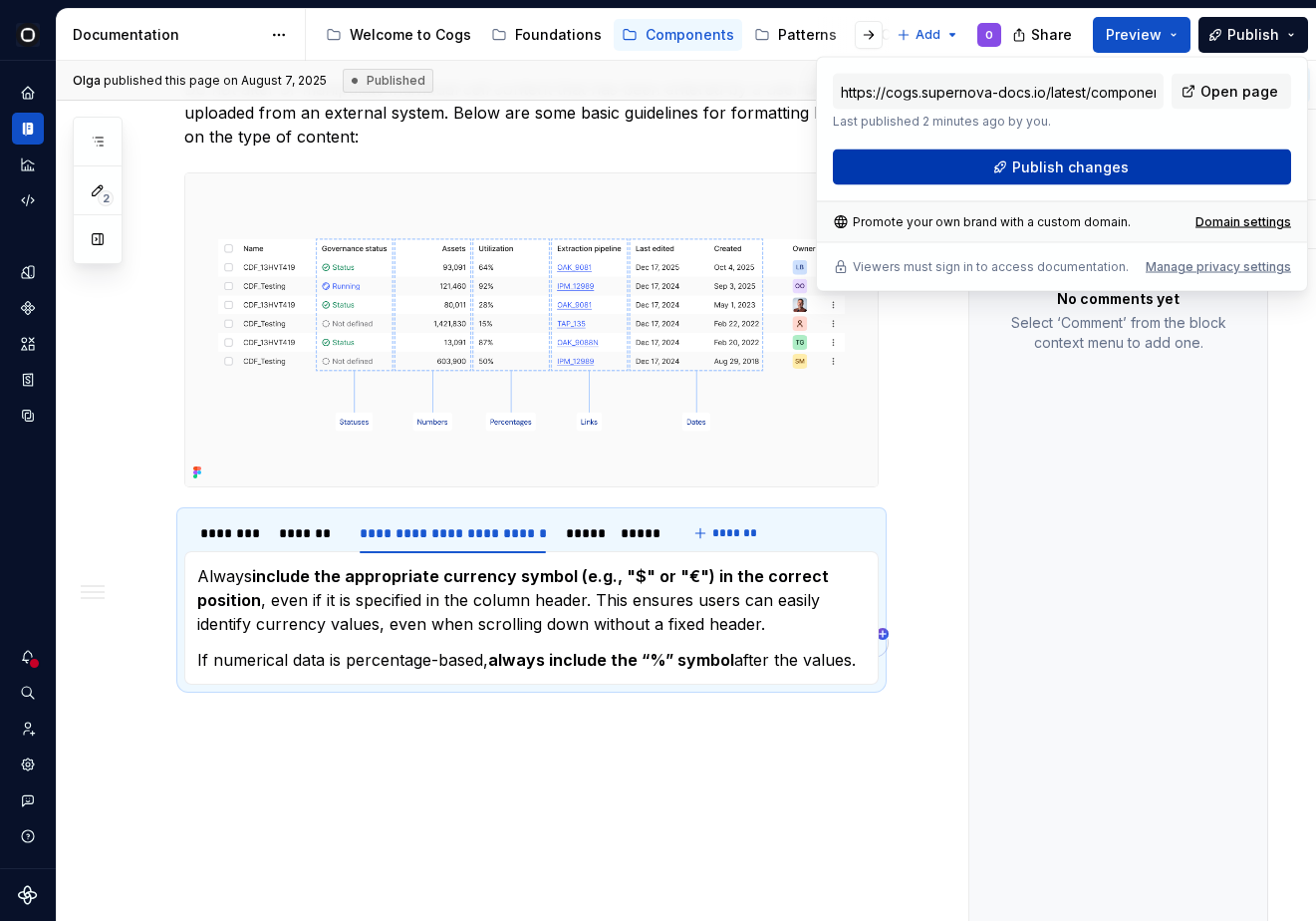 click on "Publish changes" at bounding box center (1062, 167) 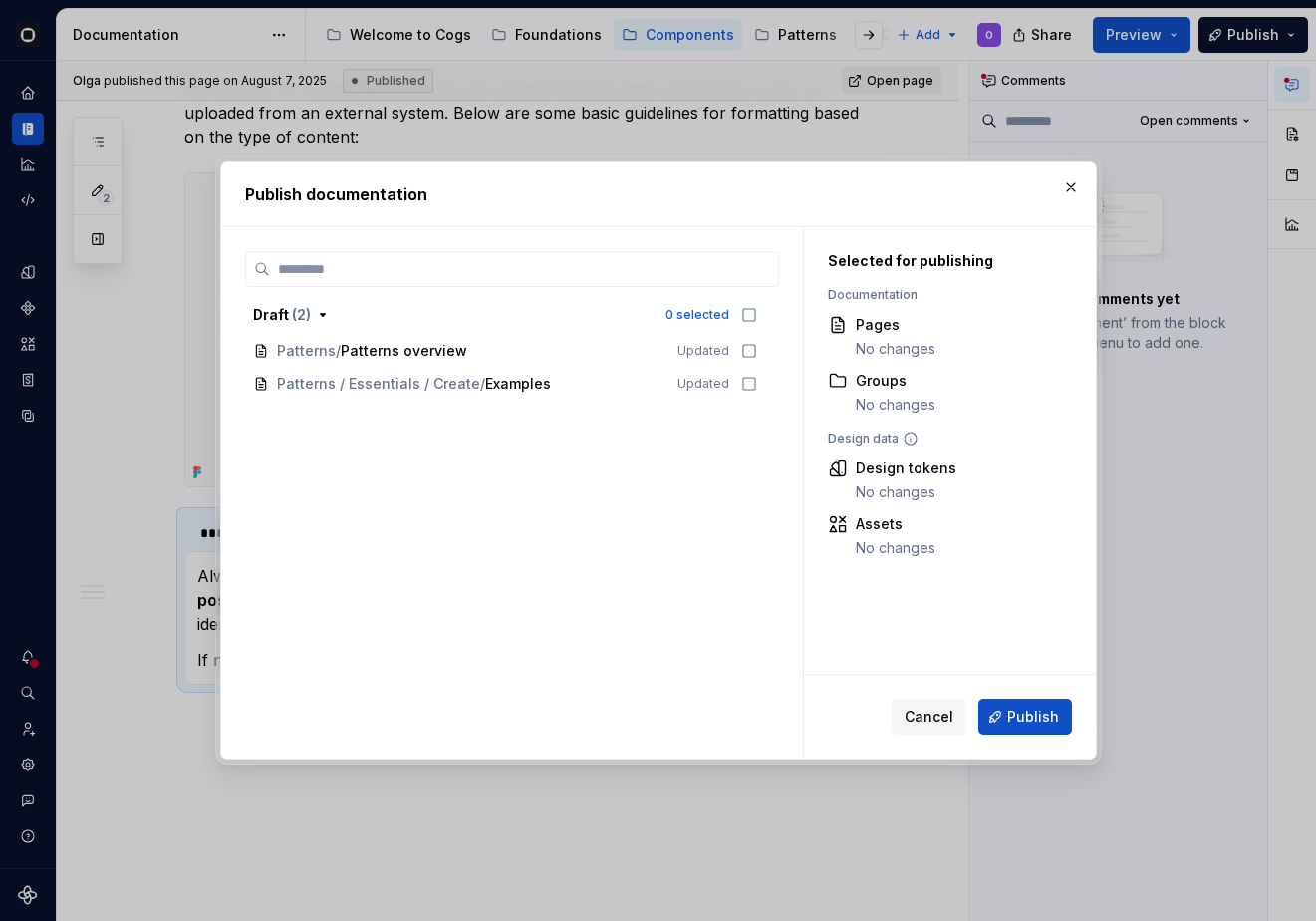 click on "Publish documentation" at bounding box center [658, 194] 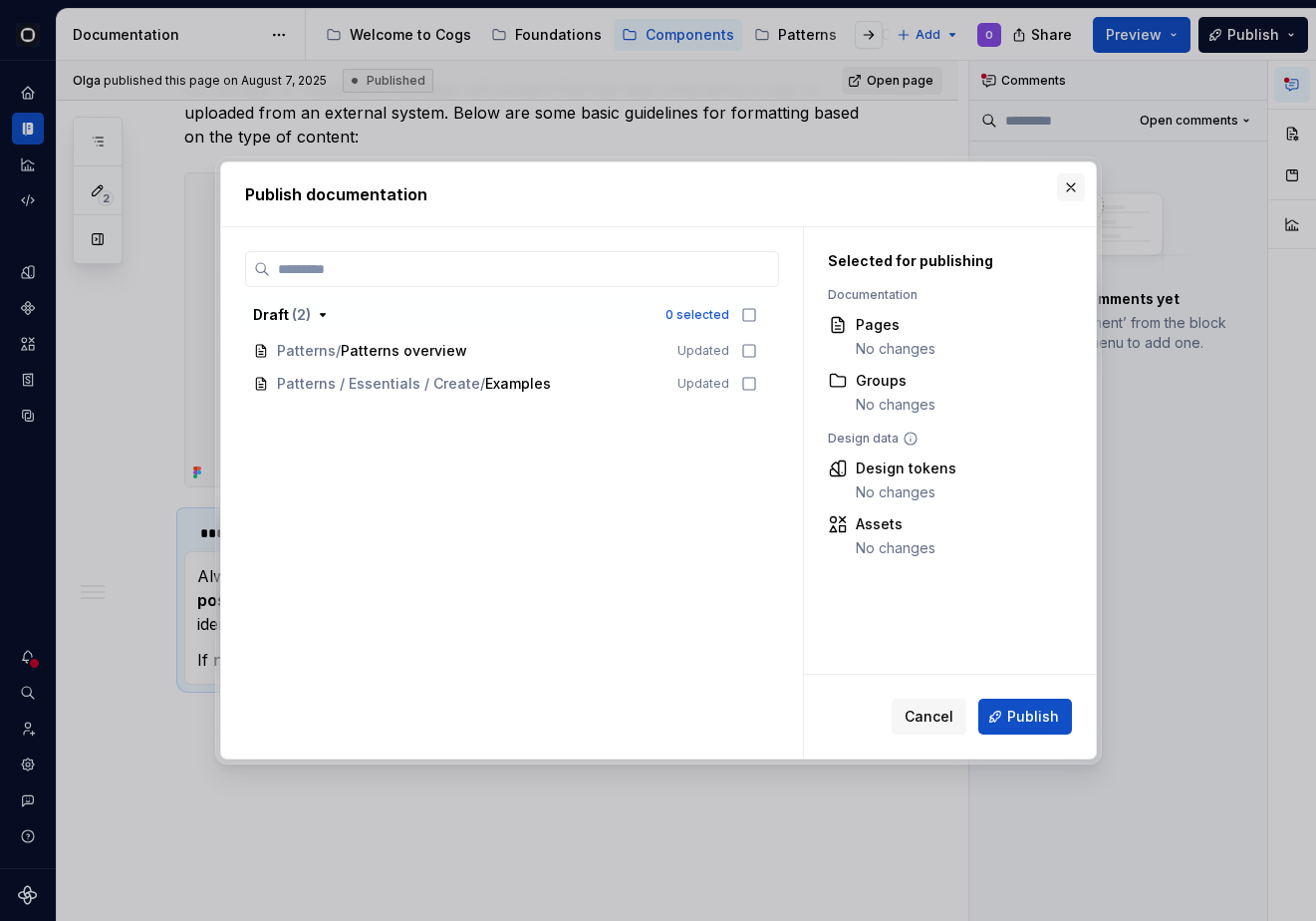 click at bounding box center (1071, 187) 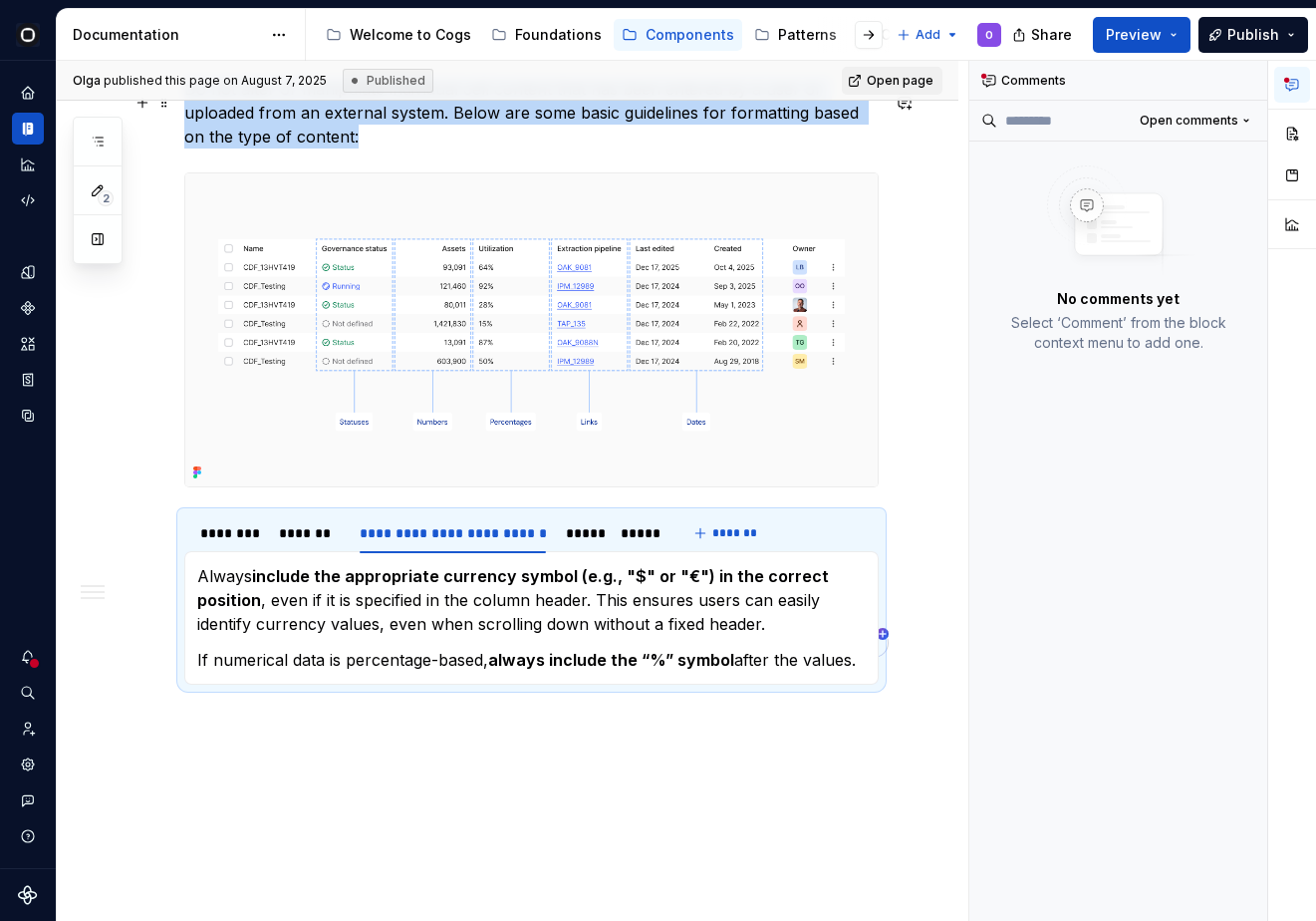 click at bounding box center (531, 330) 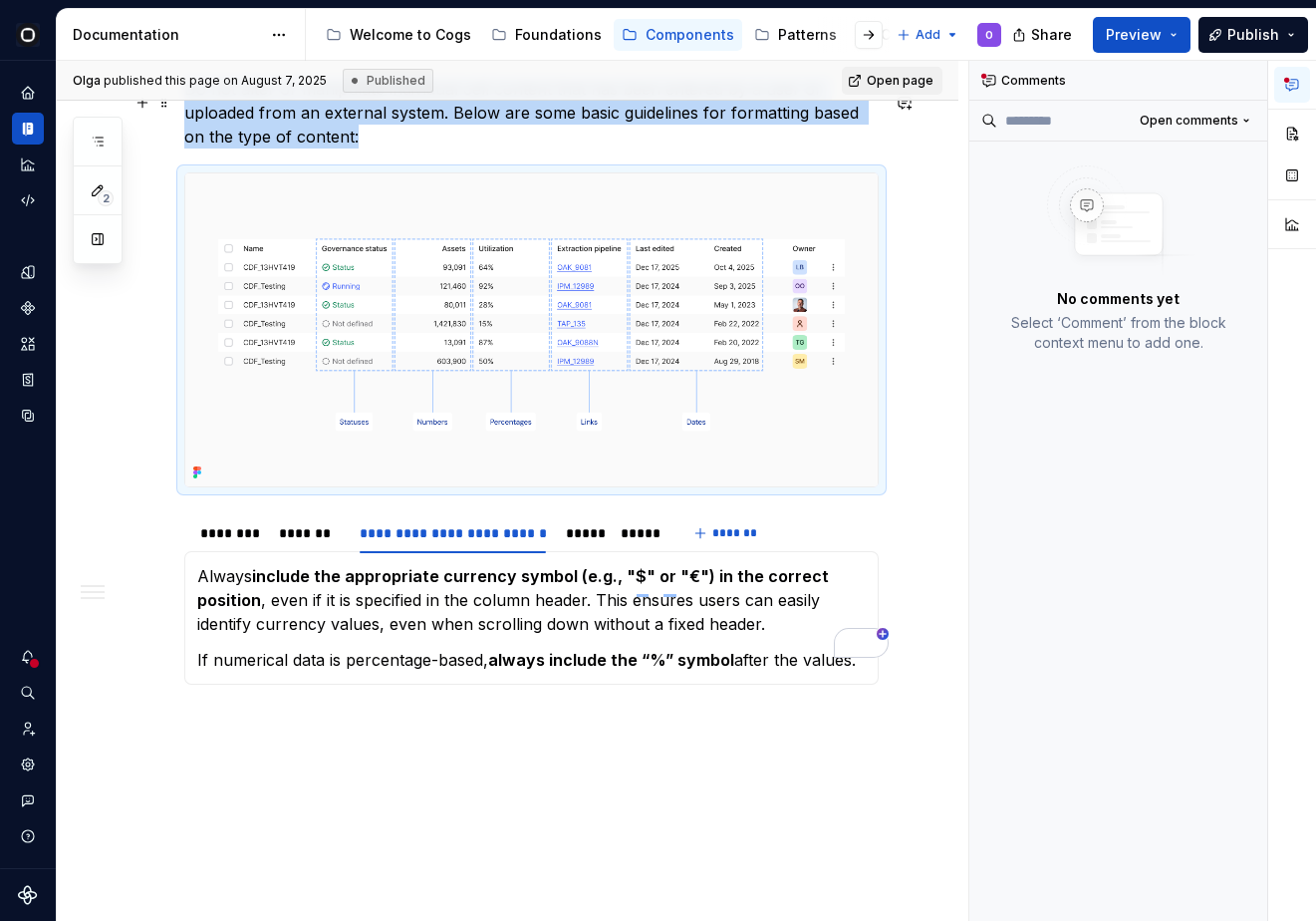 scroll, scrollTop: 3109, scrollLeft: 0, axis: vertical 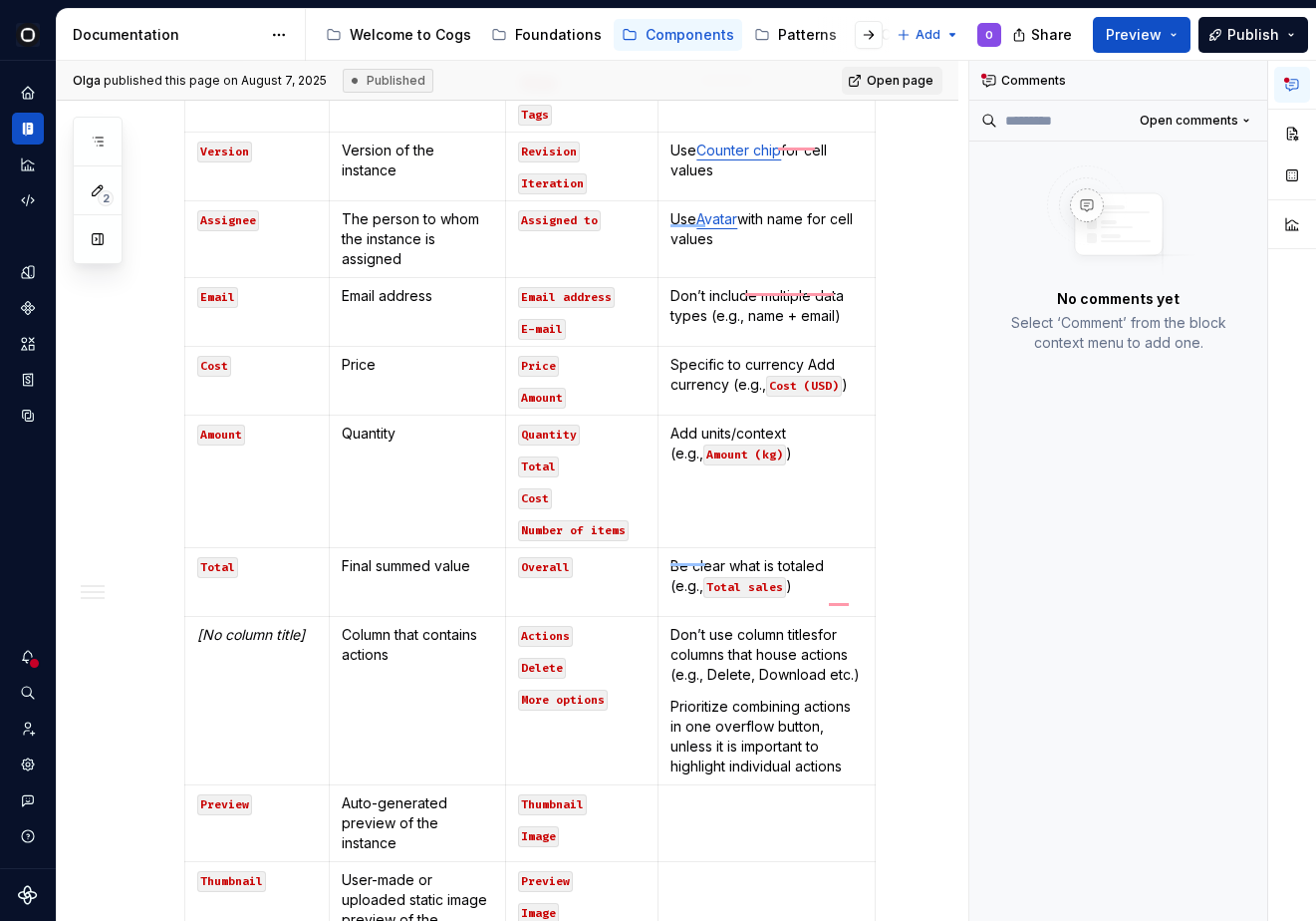 click on "Add units/context (e.g.,  Amount (kg) )" at bounding box center (767, 481) 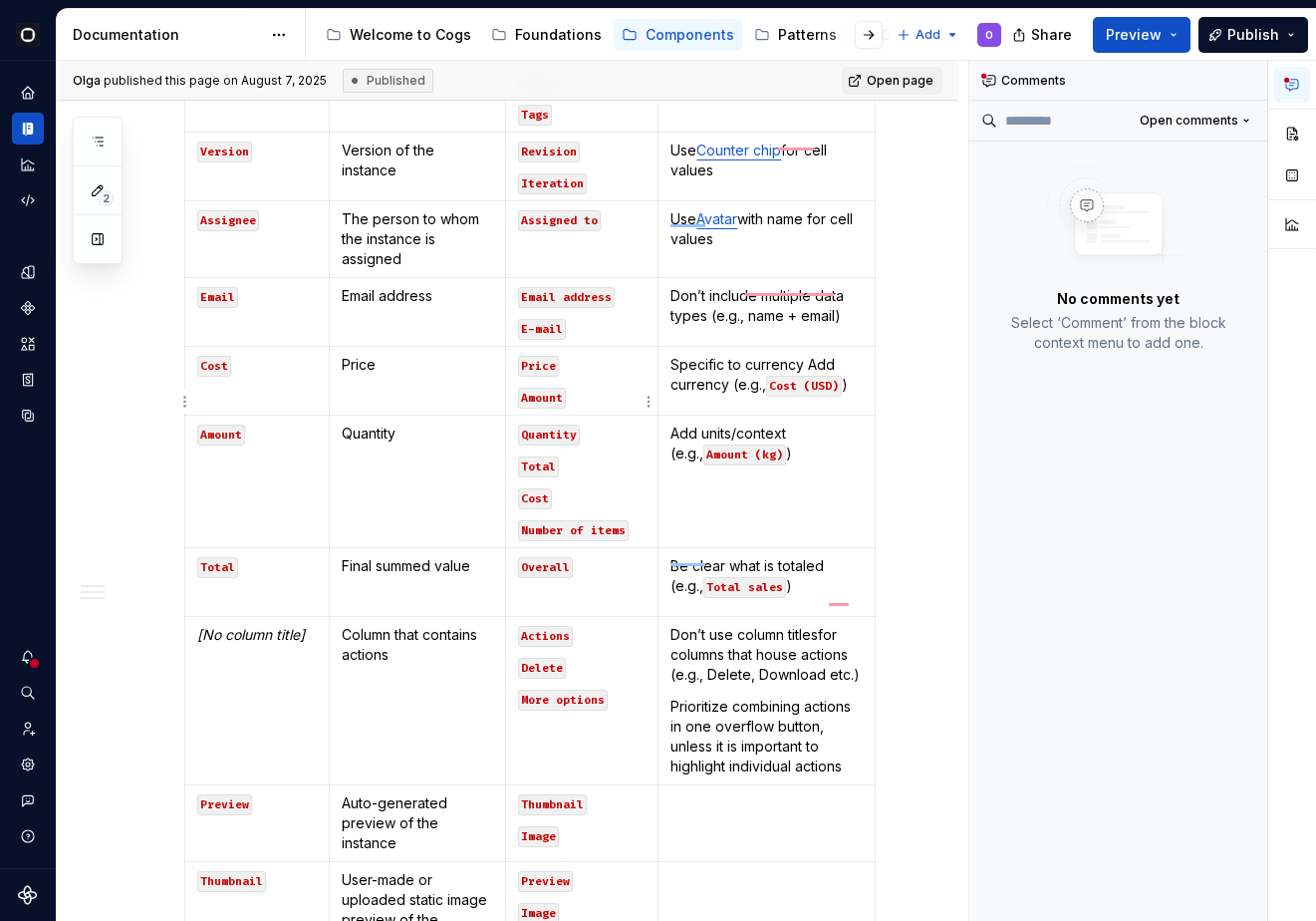 click on "Overall" at bounding box center (582, 582) 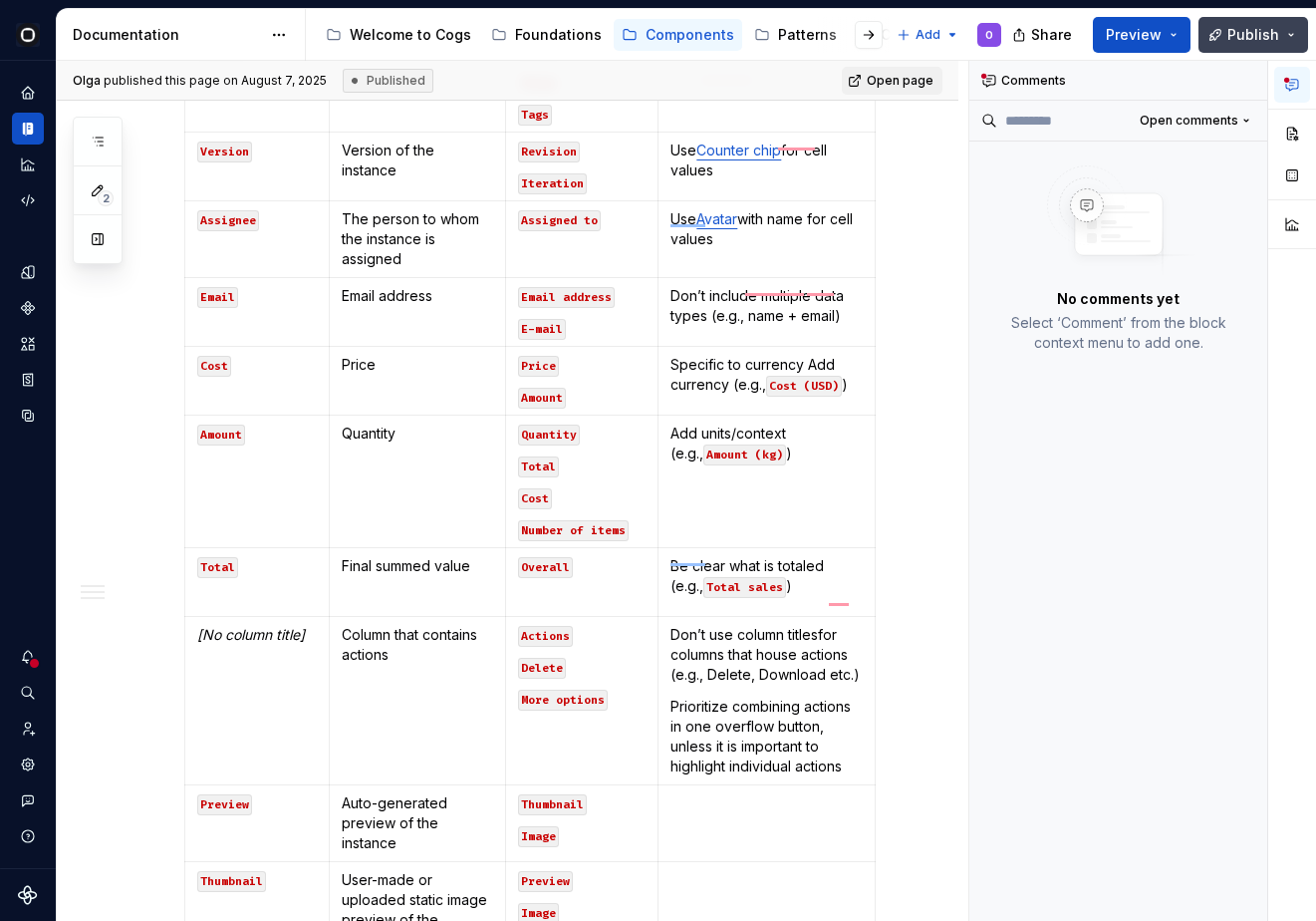 click on "Publish" at bounding box center [1253, 35] 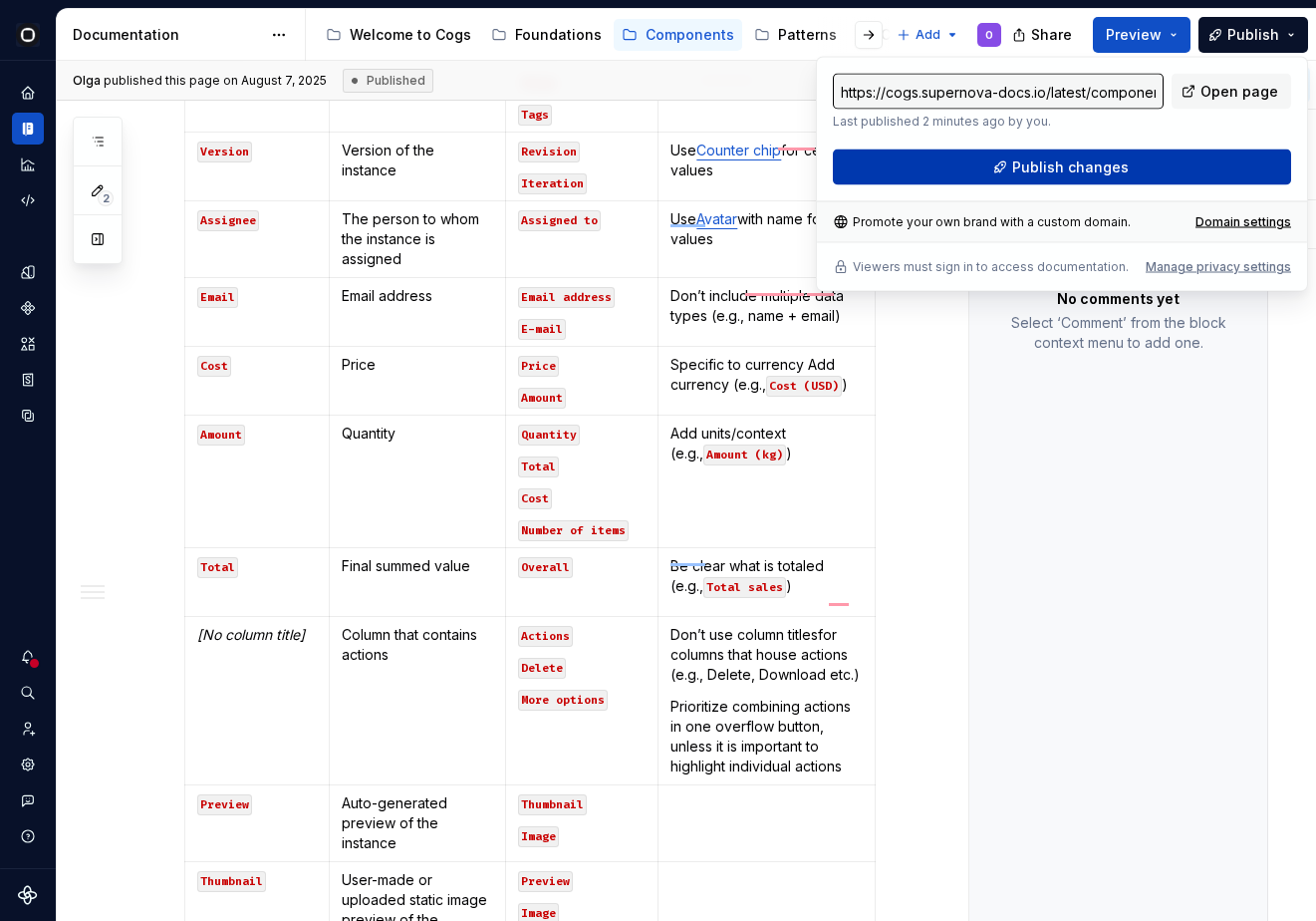 click on "Publish changes" at bounding box center (1062, 167) 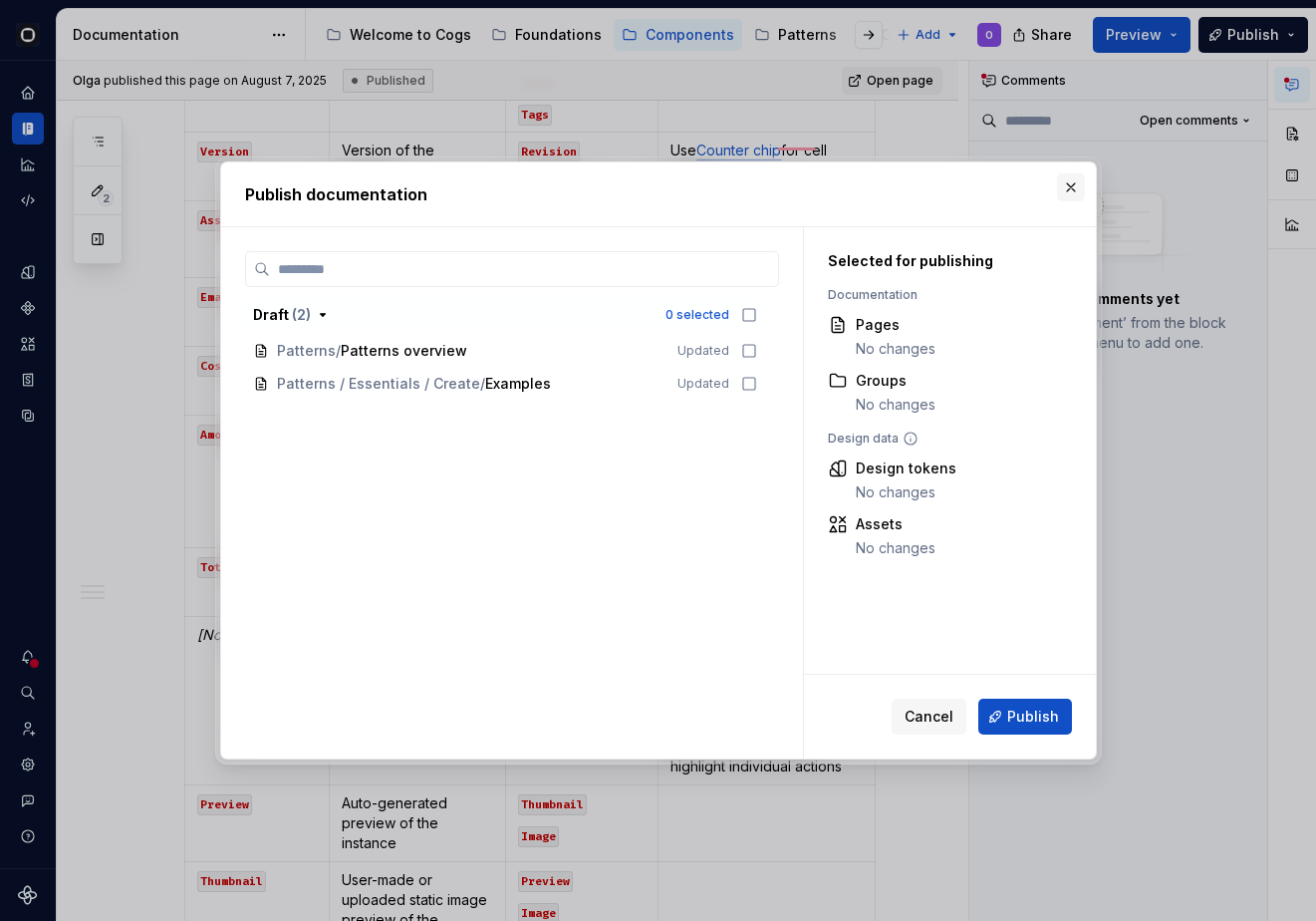 click at bounding box center (1071, 187) 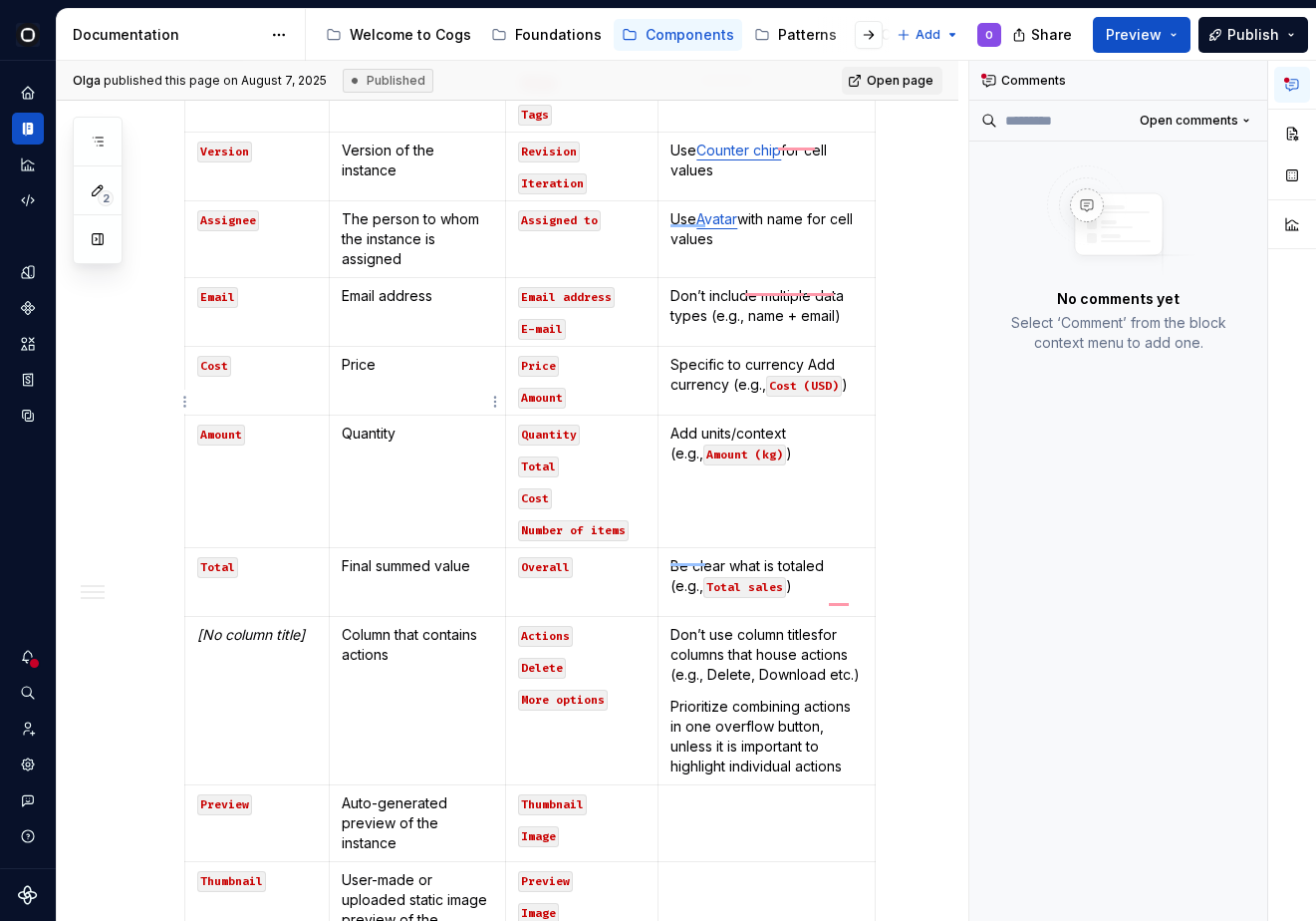 click on "Quantity" at bounding box center [416, 481] 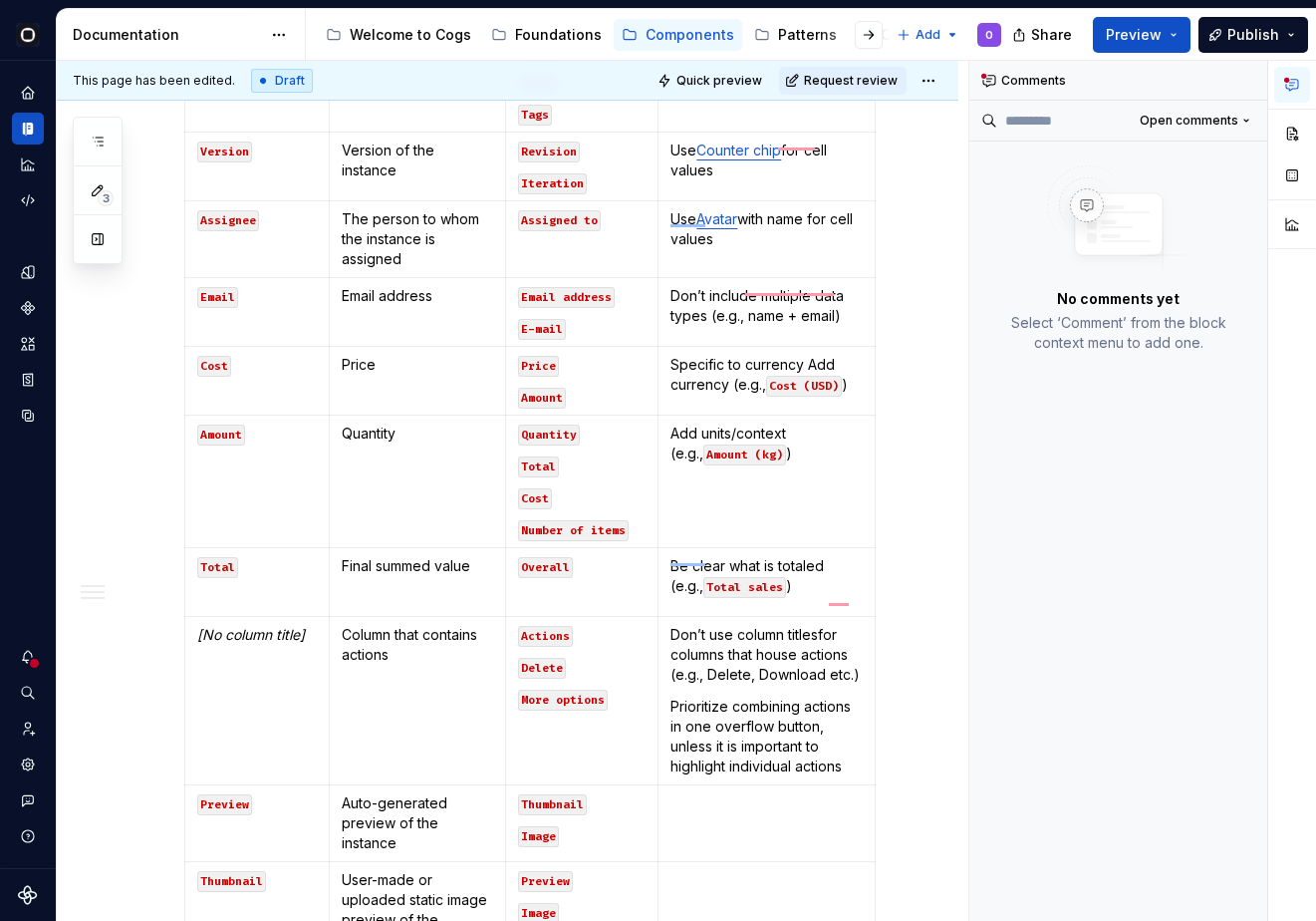 scroll, scrollTop: 2750, scrollLeft: 0, axis: vertical 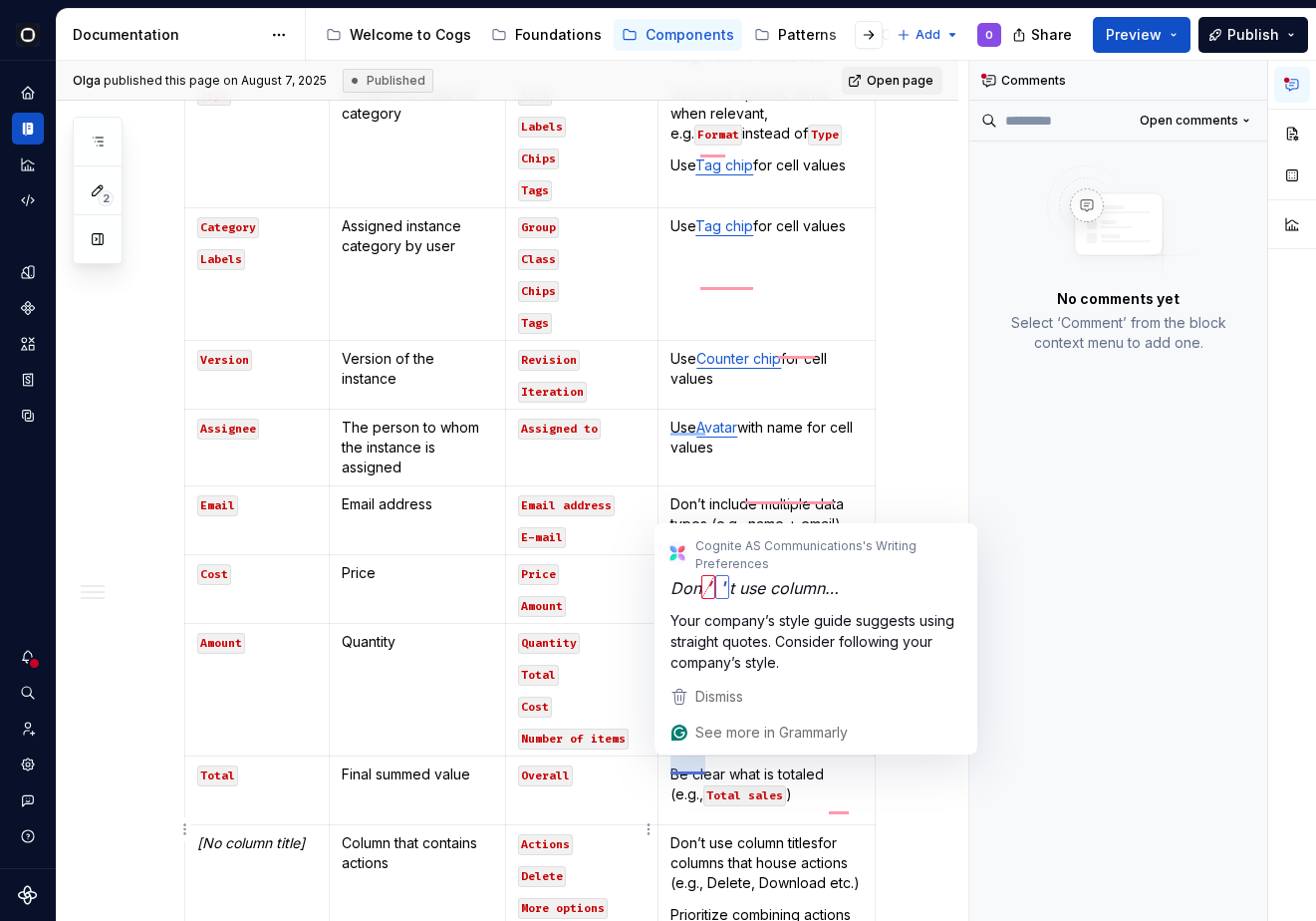 click on "Delete" at bounding box center [542, 876] 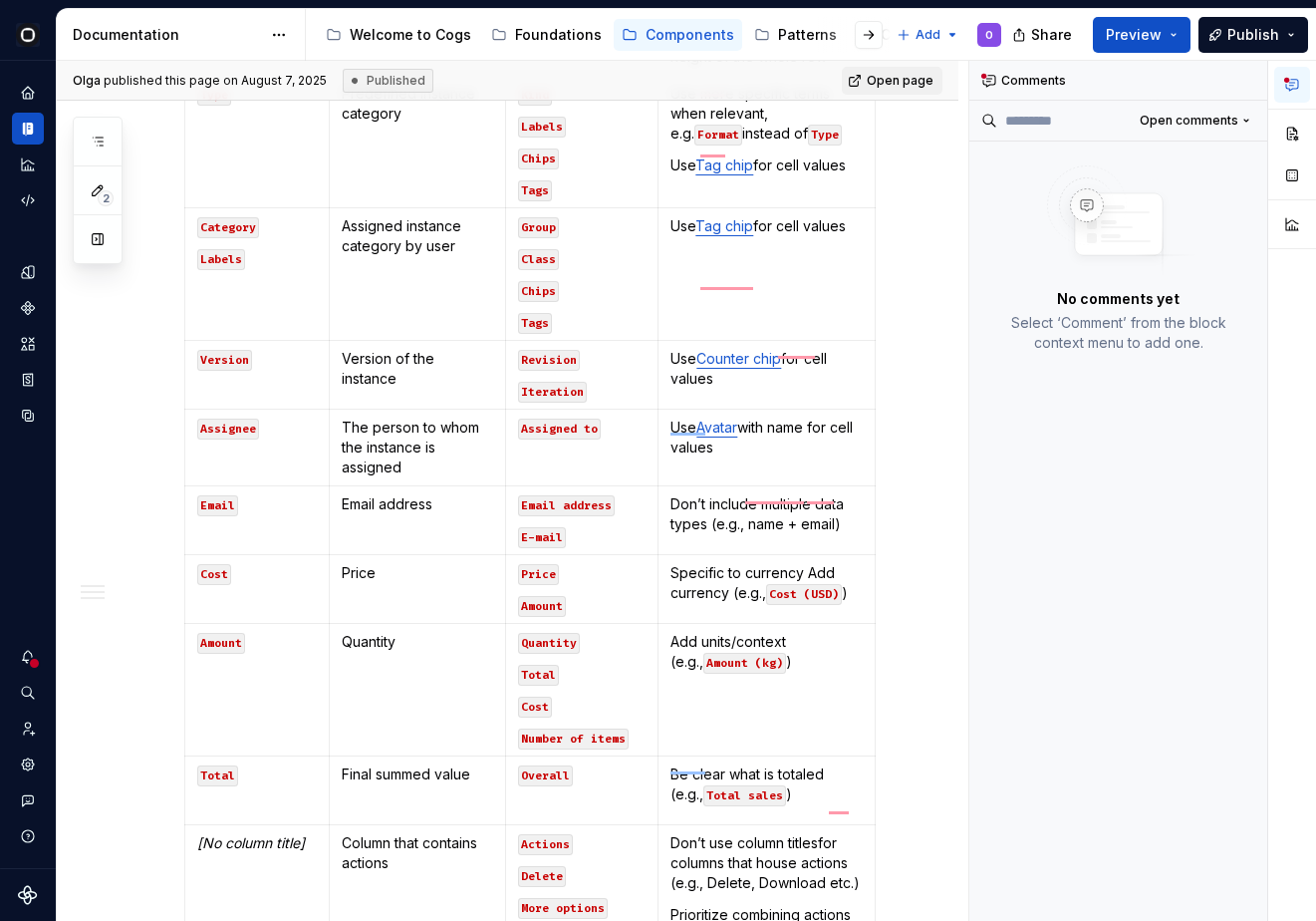 scroll, scrollTop: 2676, scrollLeft: 0, axis: vertical 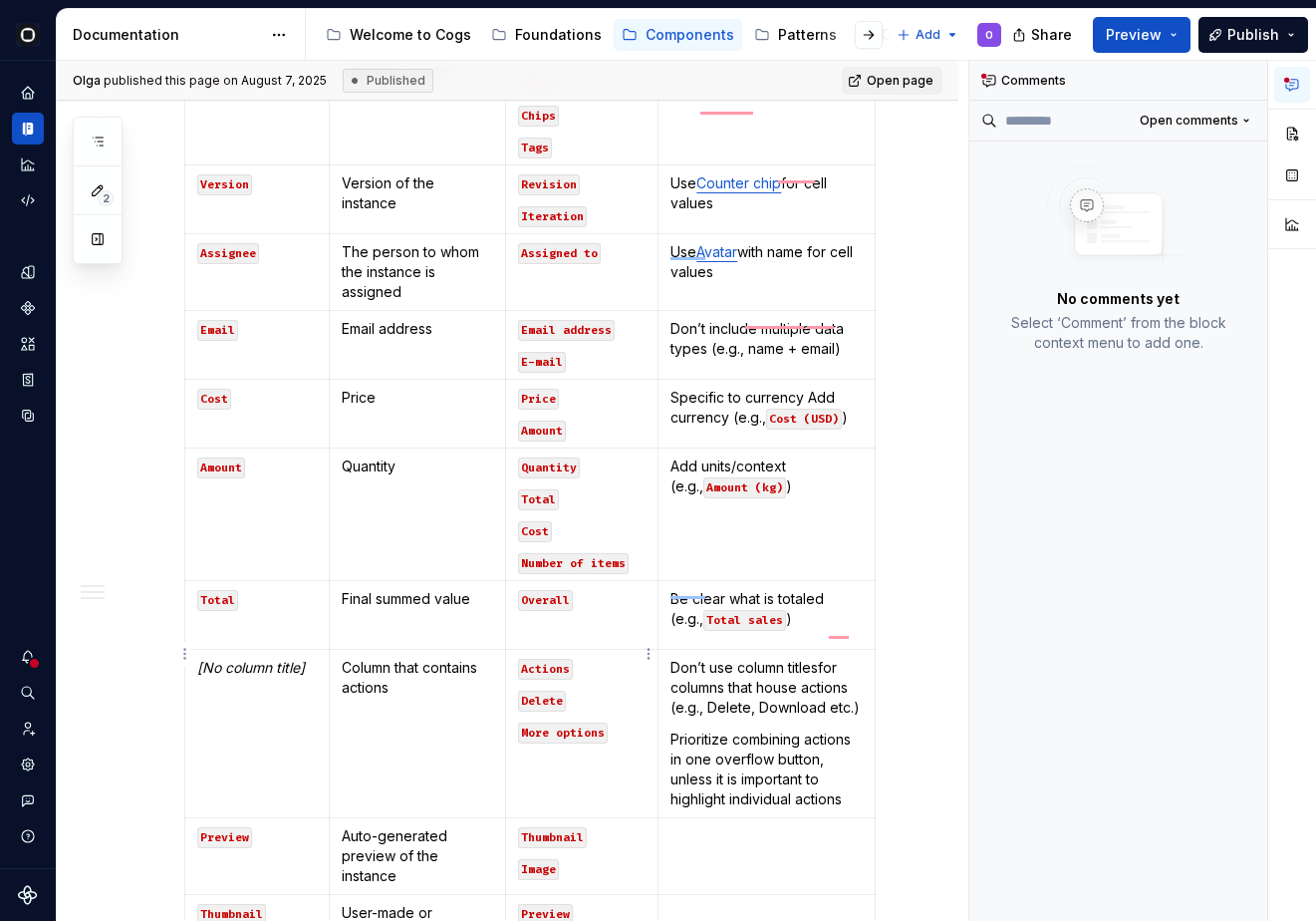 click on "Actions Delete More options" at bounding box center (582, 734) 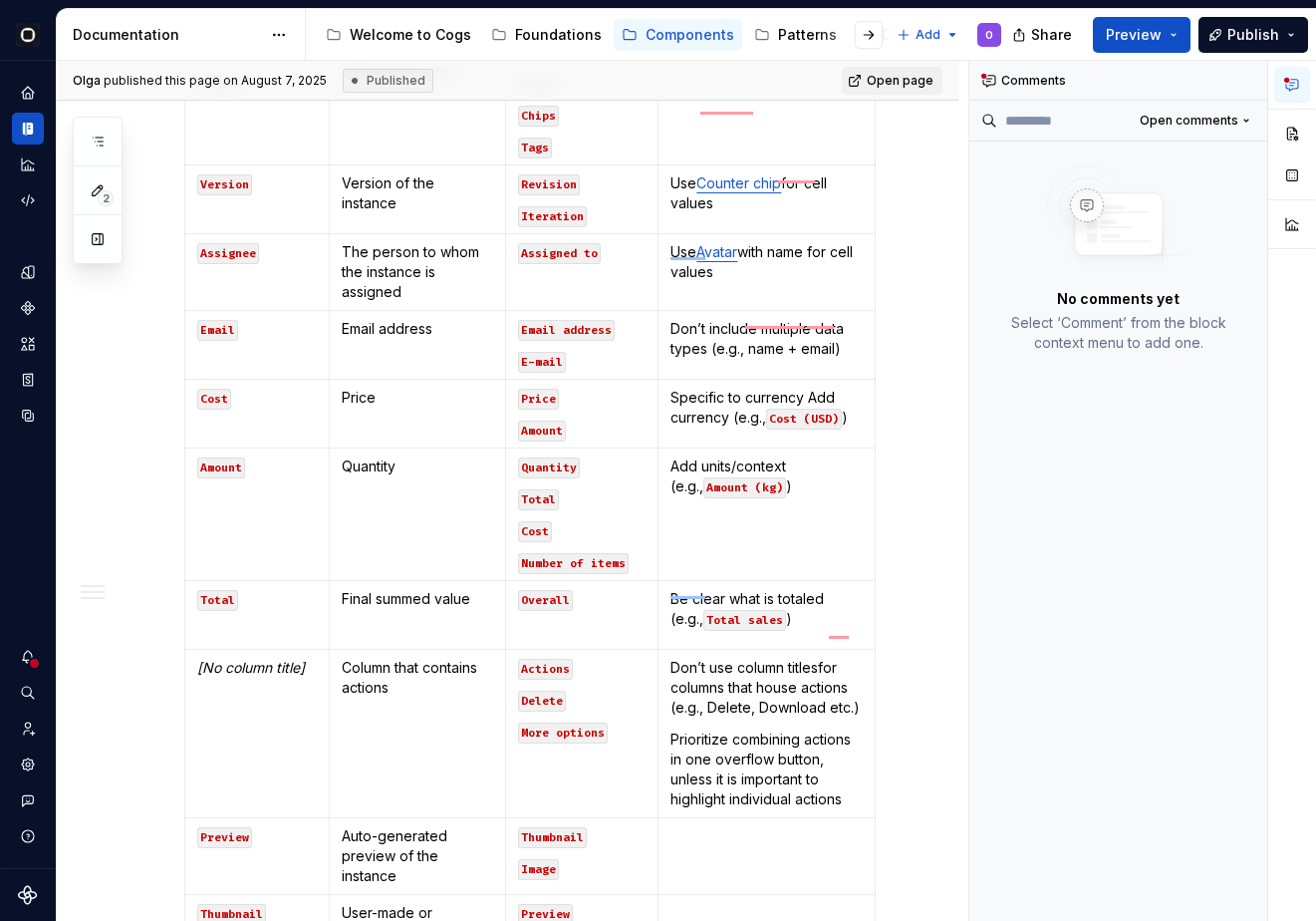 scroll, scrollTop: 3018, scrollLeft: 0, axis: vertical 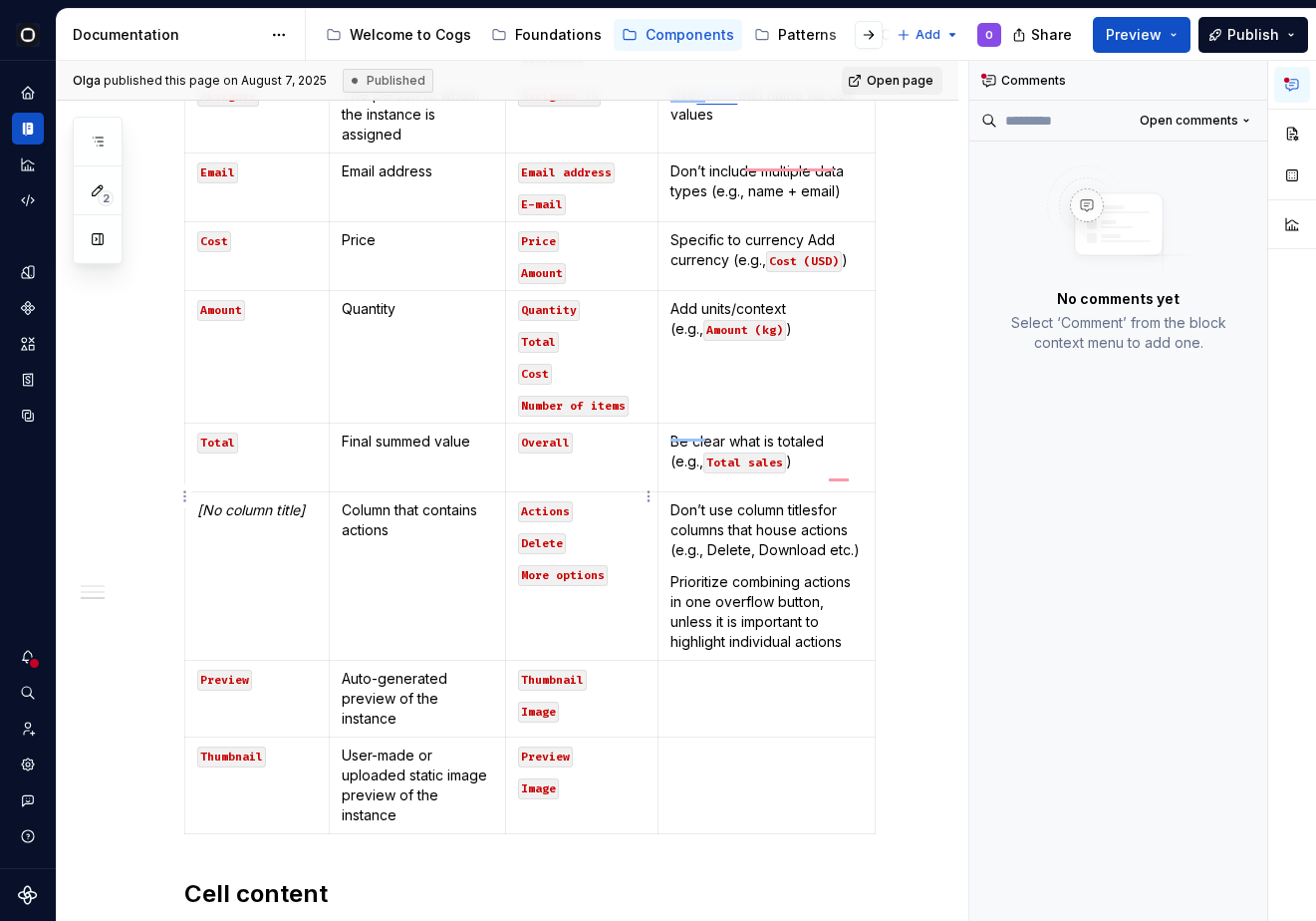 click on "Actions Delete More options" at bounding box center (582, 576) 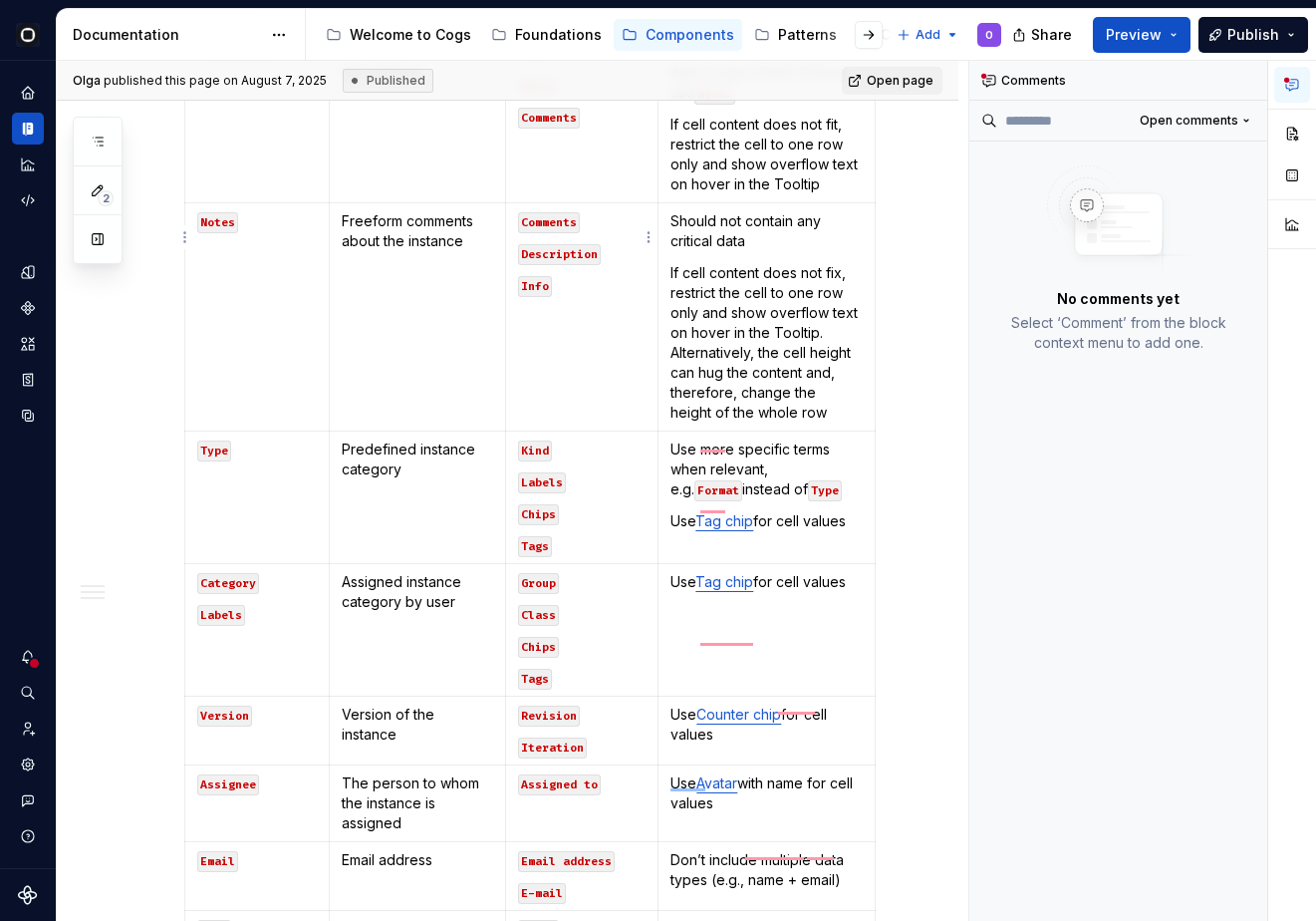 click on "Comments   Description   Info" at bounding box center (582, 317) 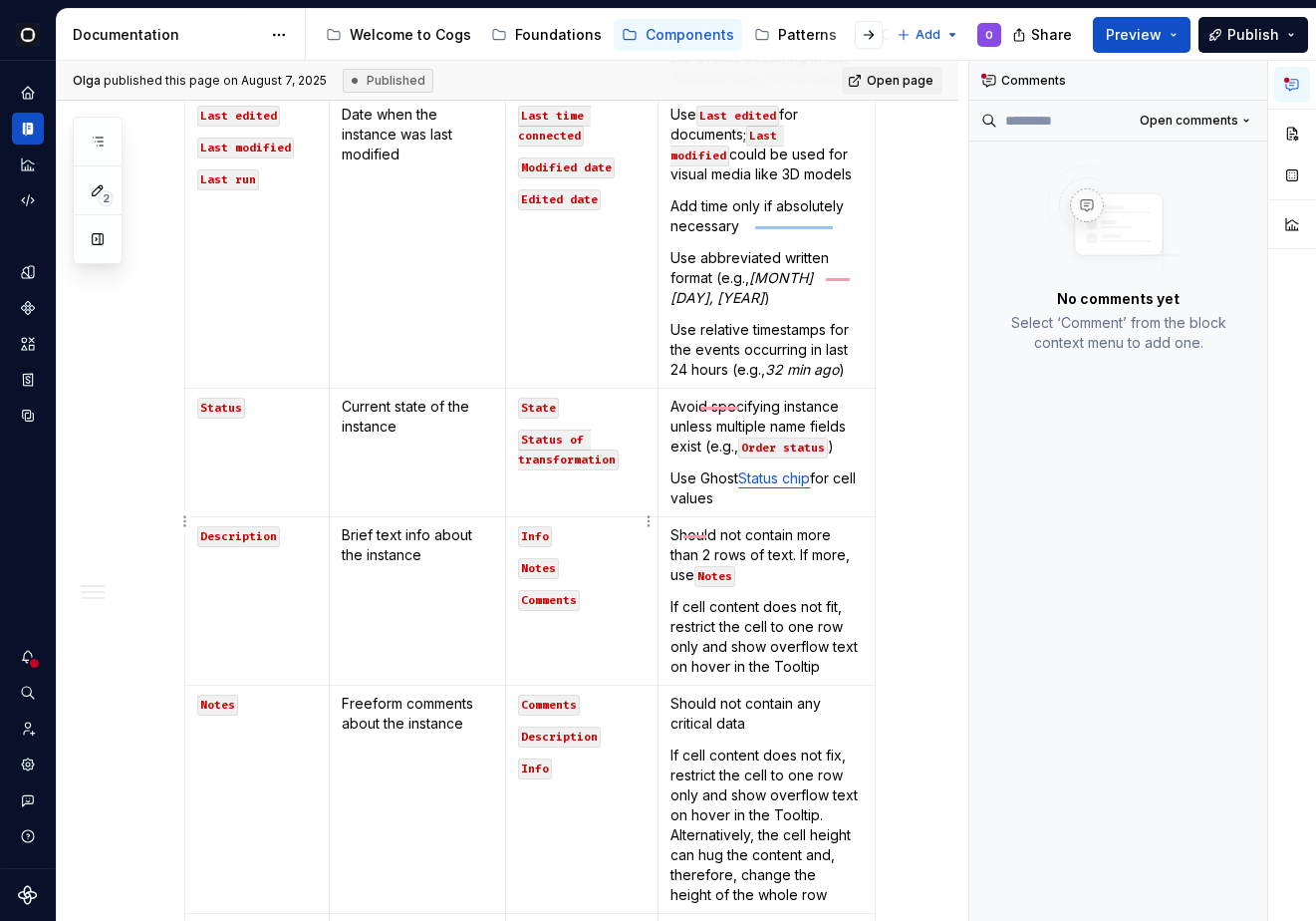click on "Info Notes Comments" at bounding box center (582, 601) 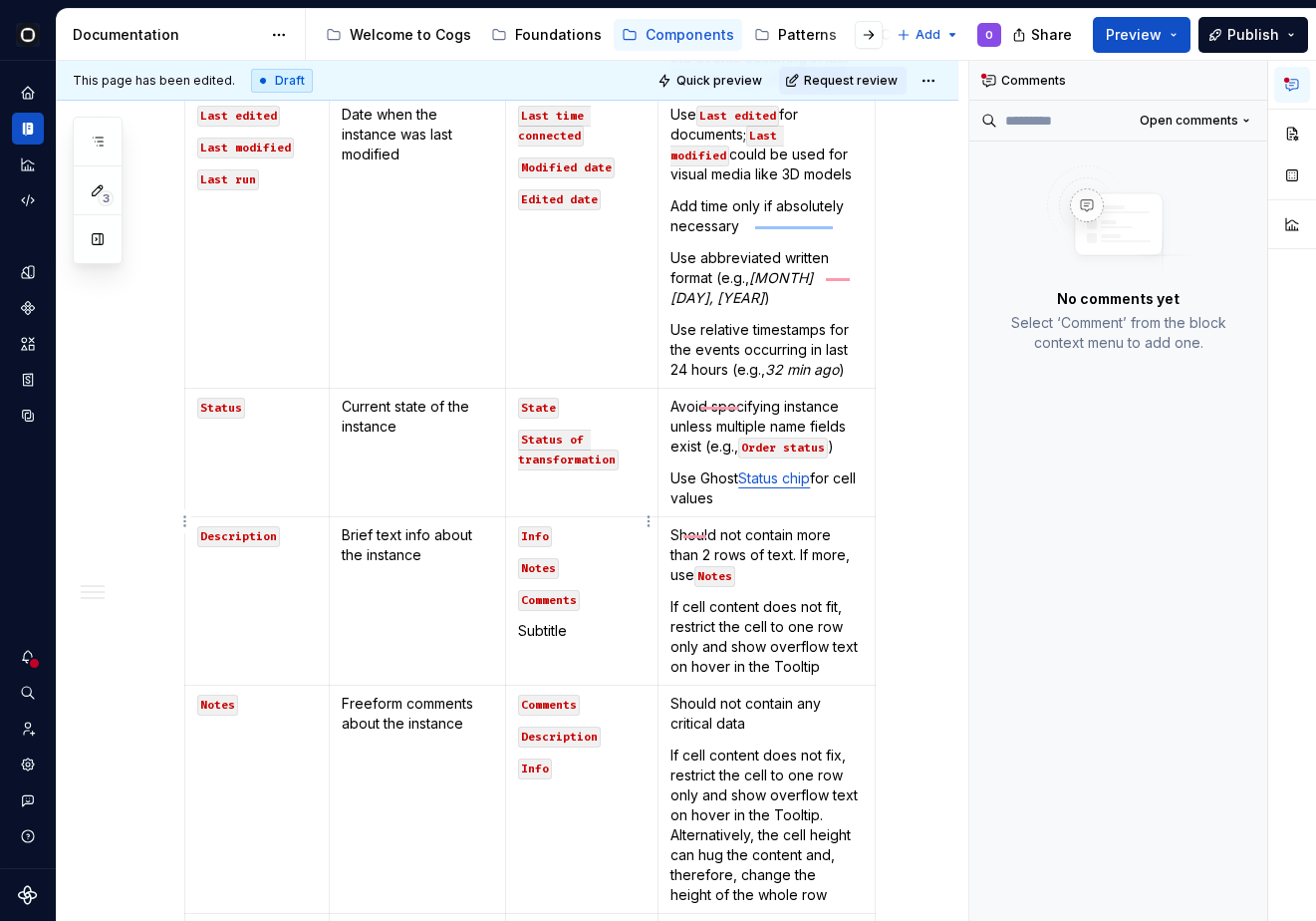 click on "Subtitle" at bounding box center (582, 631) 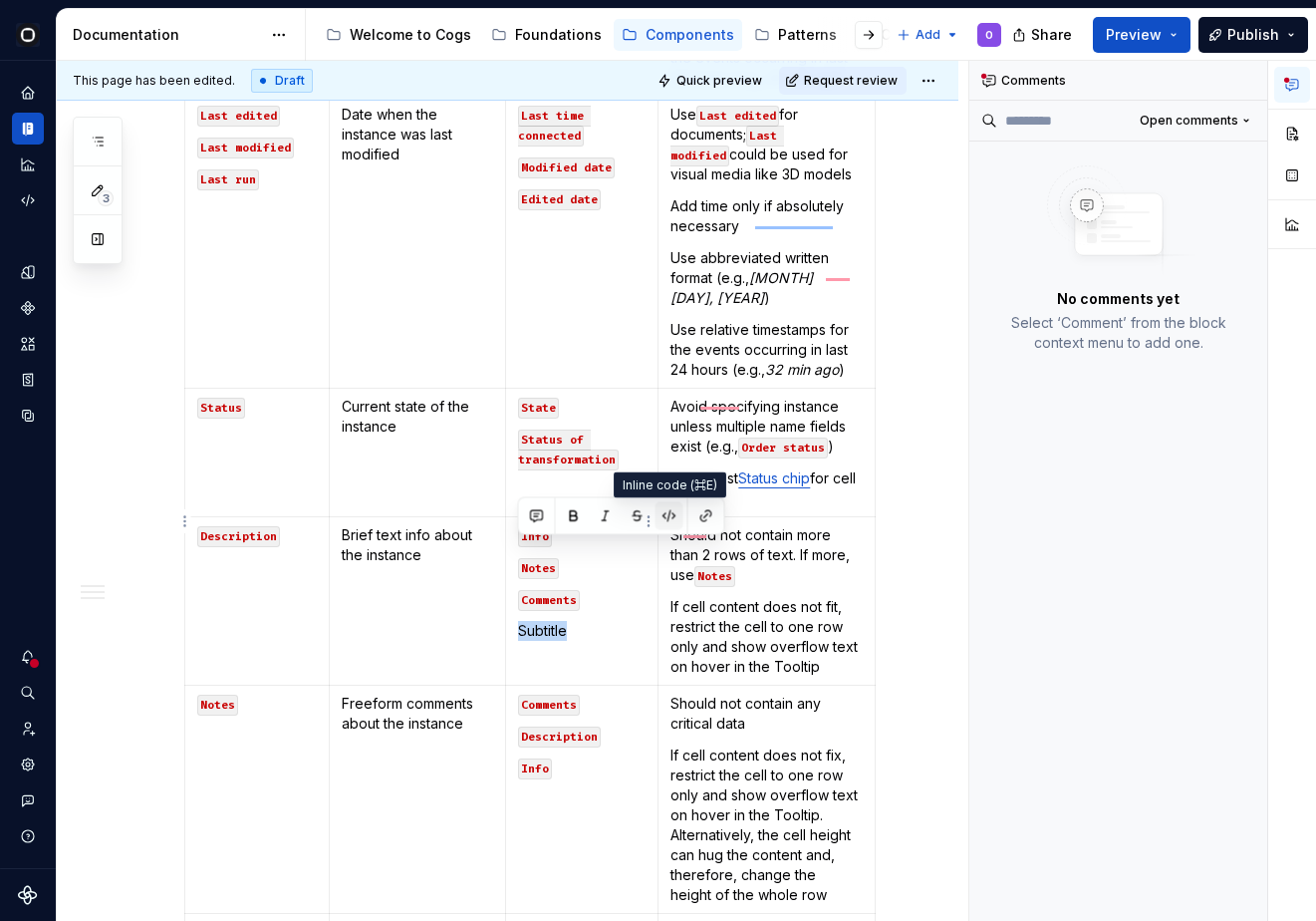click at bounding box center [669, 516] 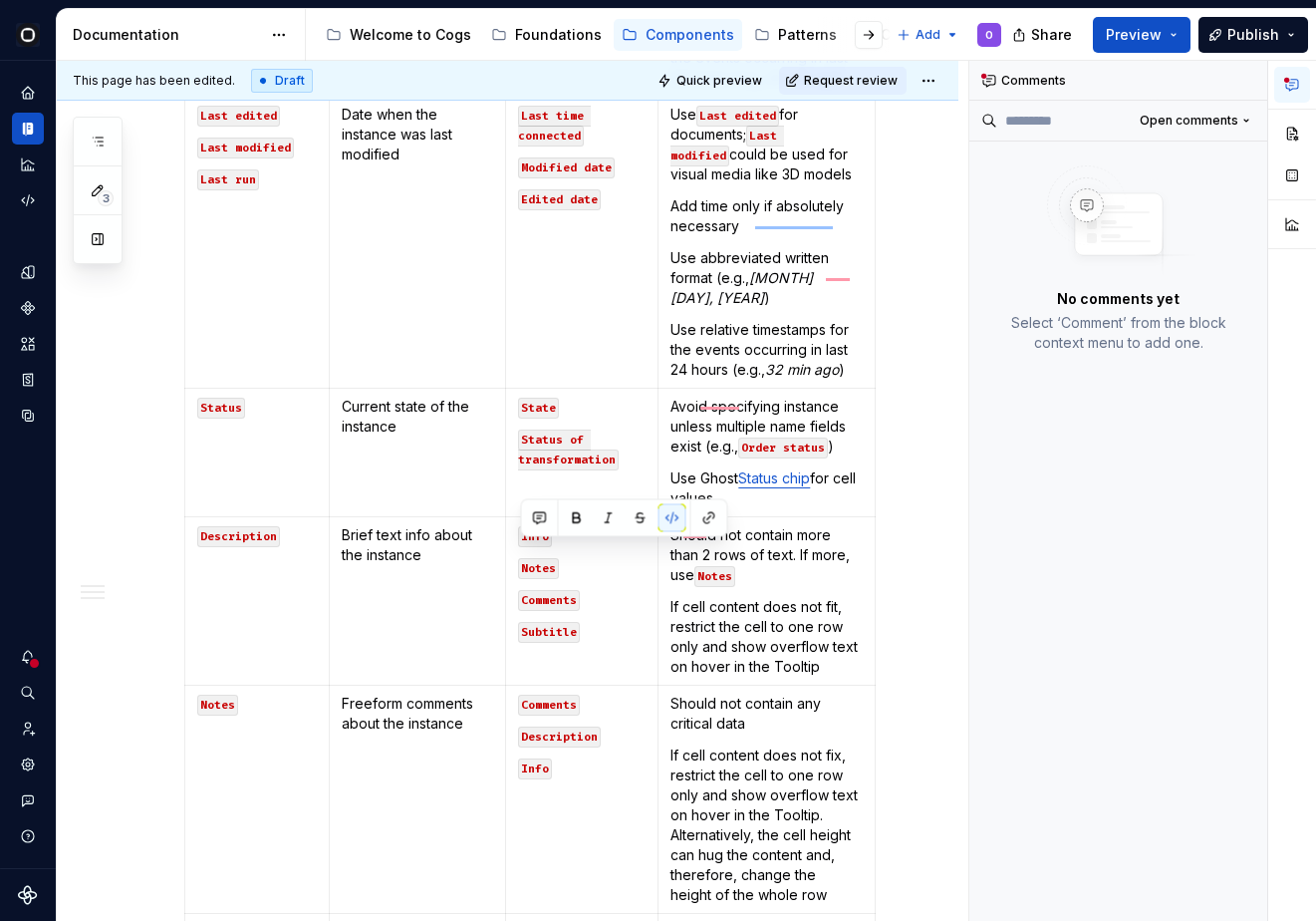 click on "Share Preview Publish" at bounding box center (1167, 34) 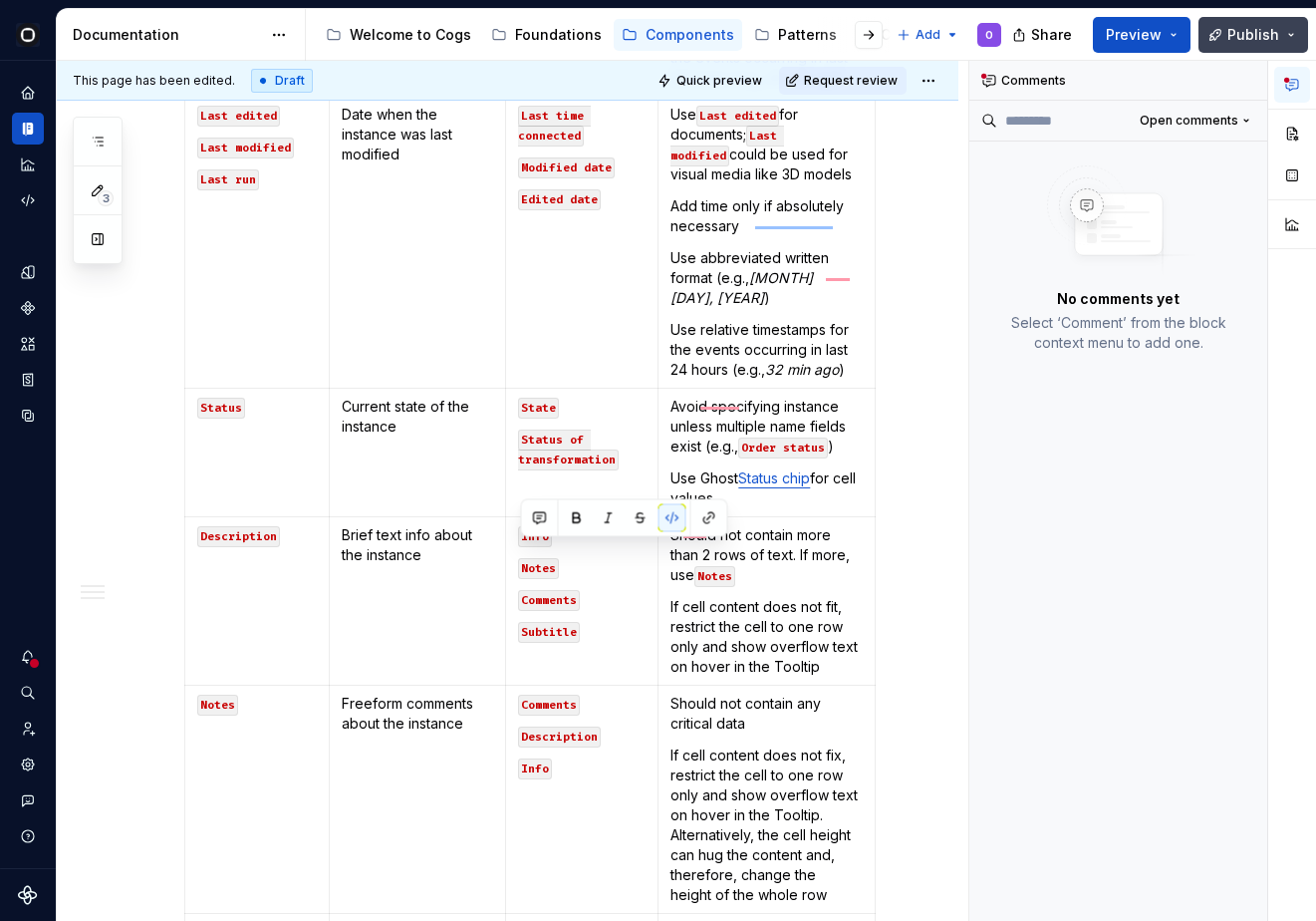 click on "Publish" at bounding box center [1253, 35] 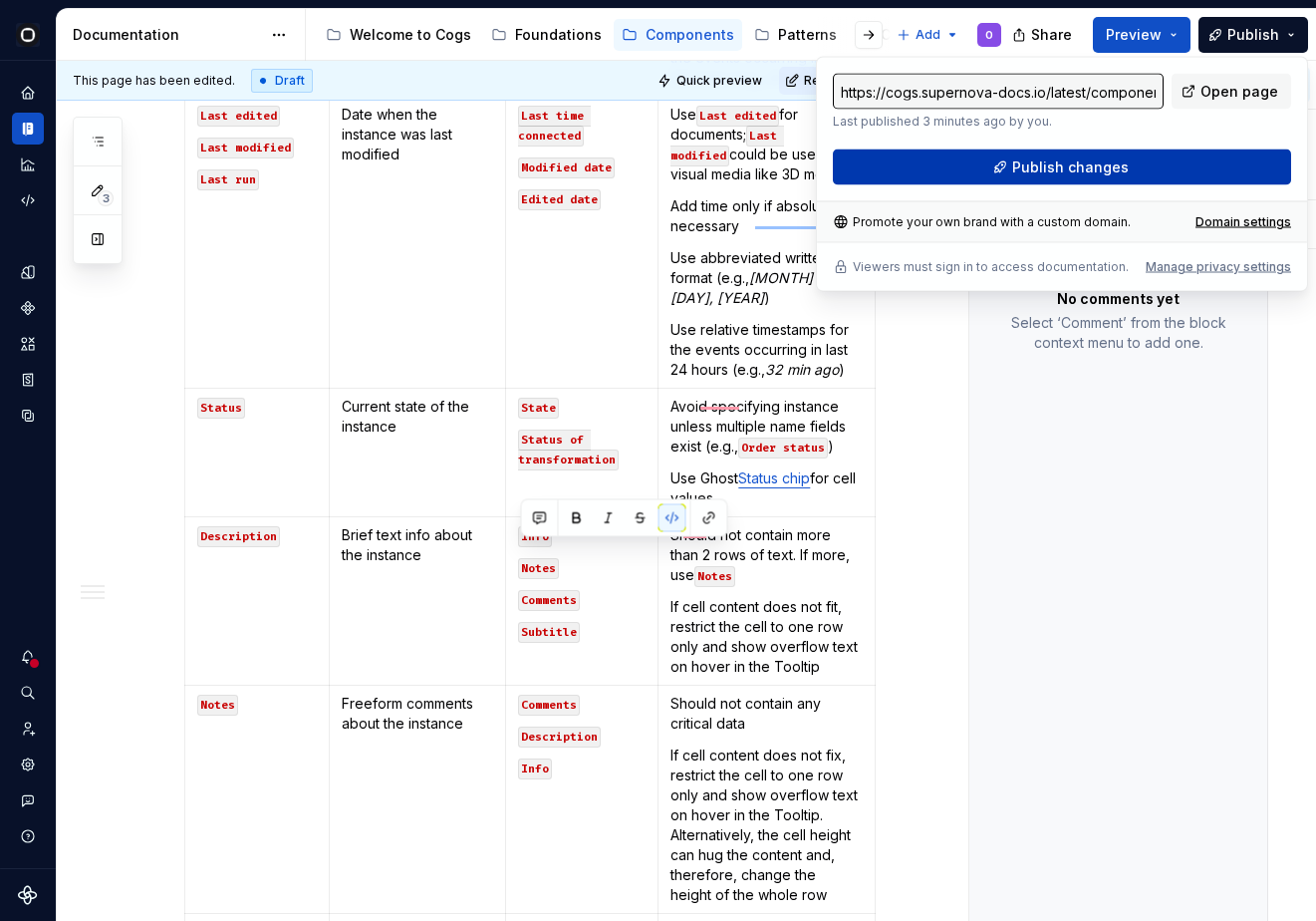 click on "Publish changes" at bounding box center (1062, 167) 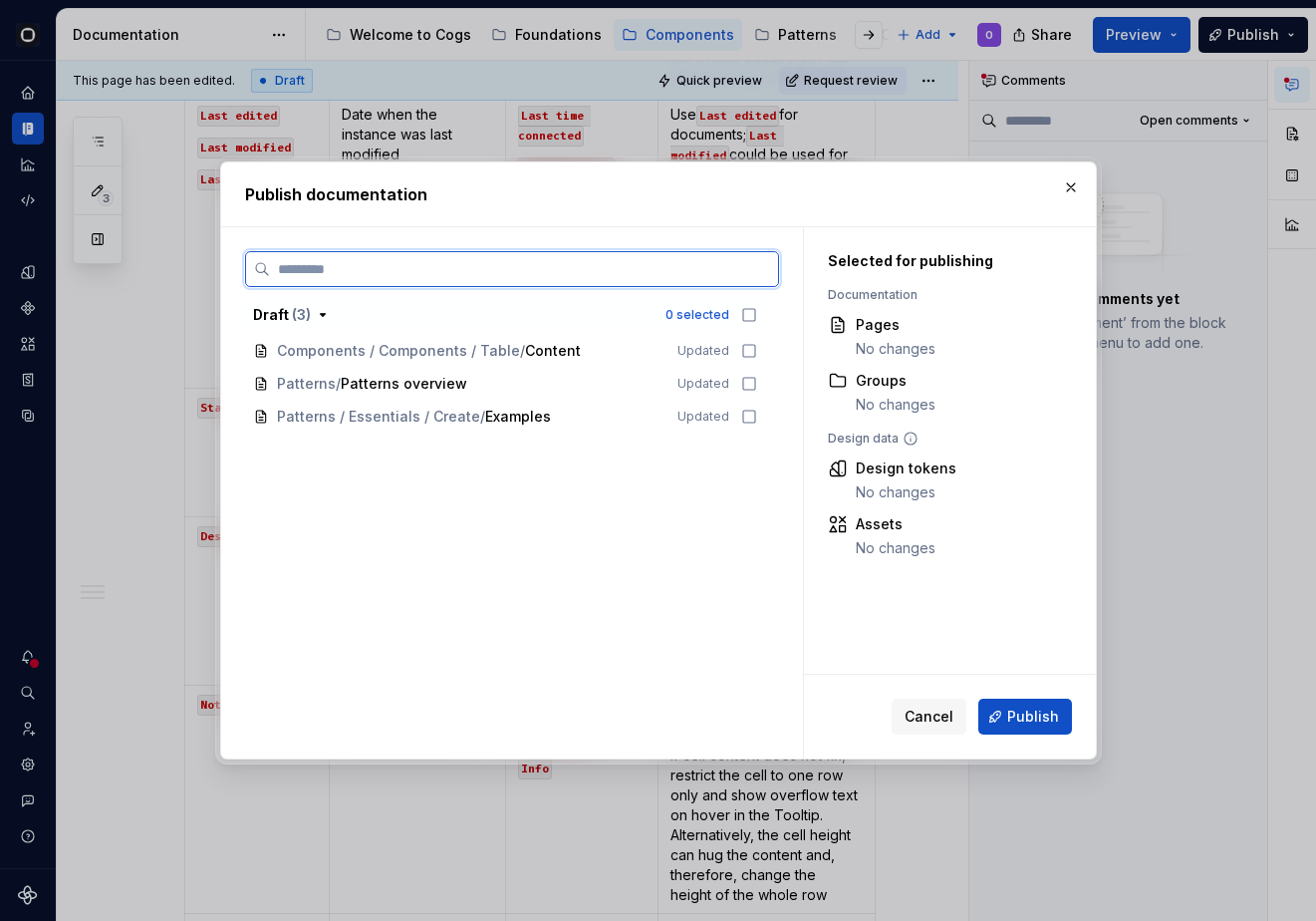 click 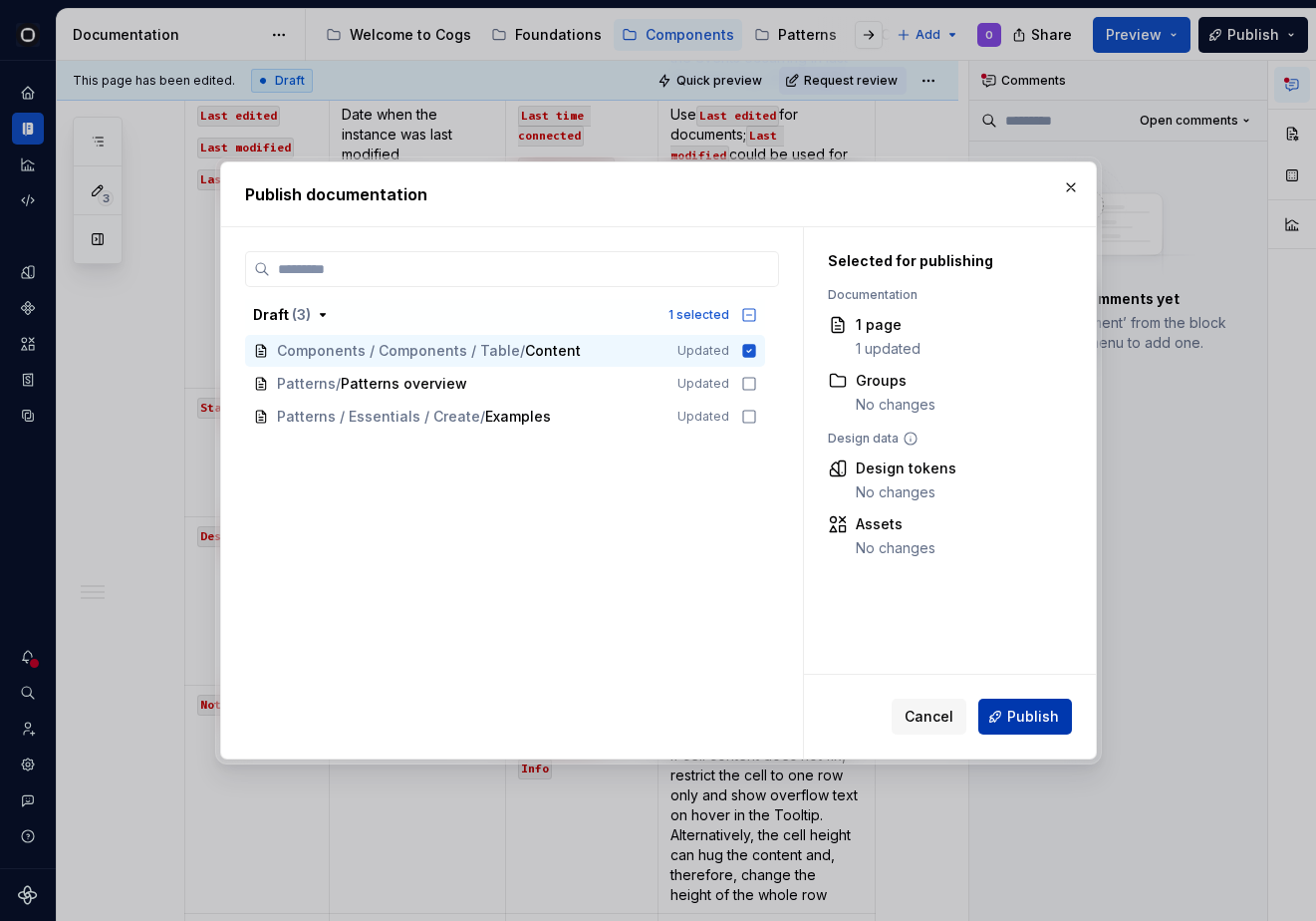 click on "Publish" at bounding box center [1025, 717] 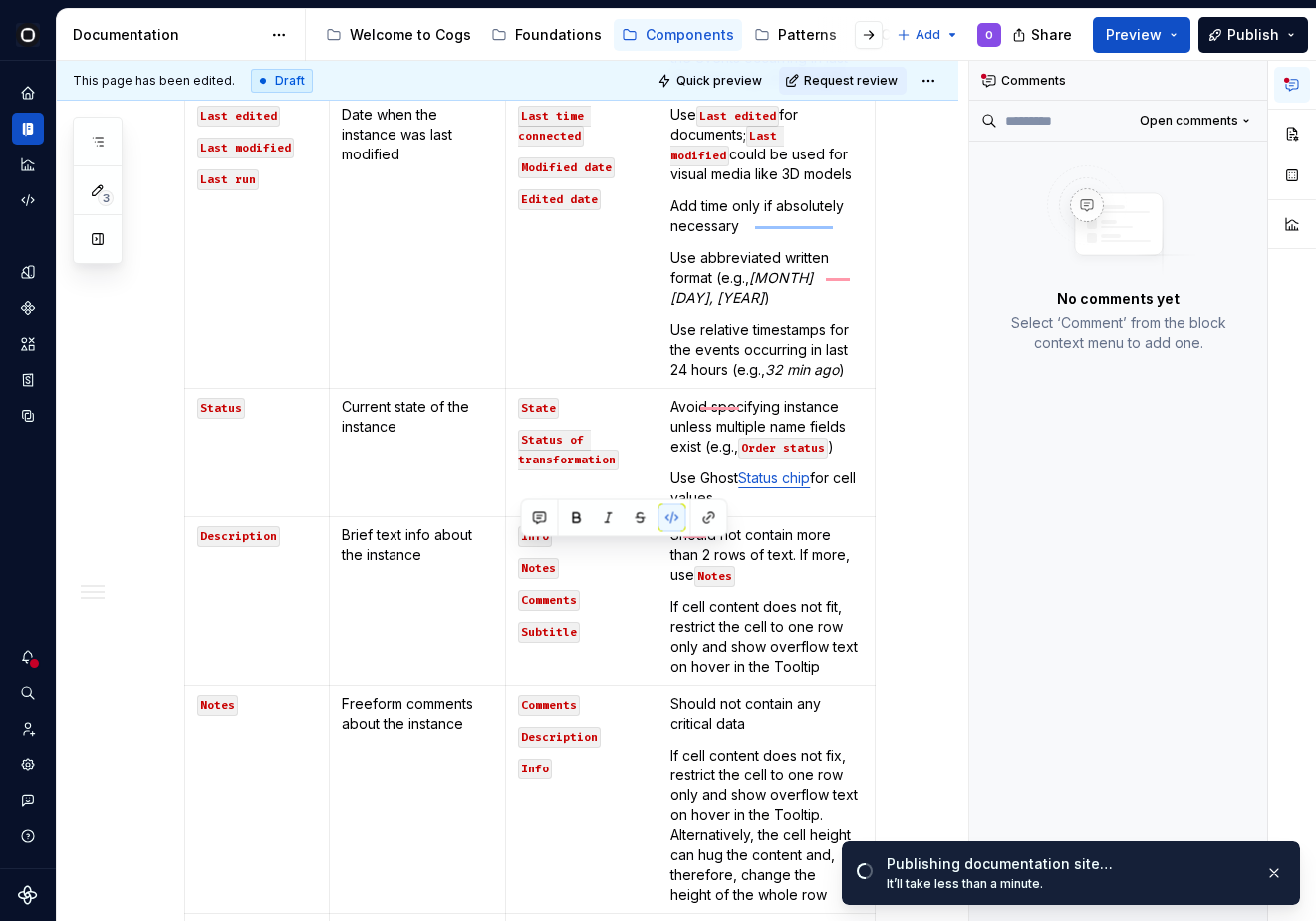click 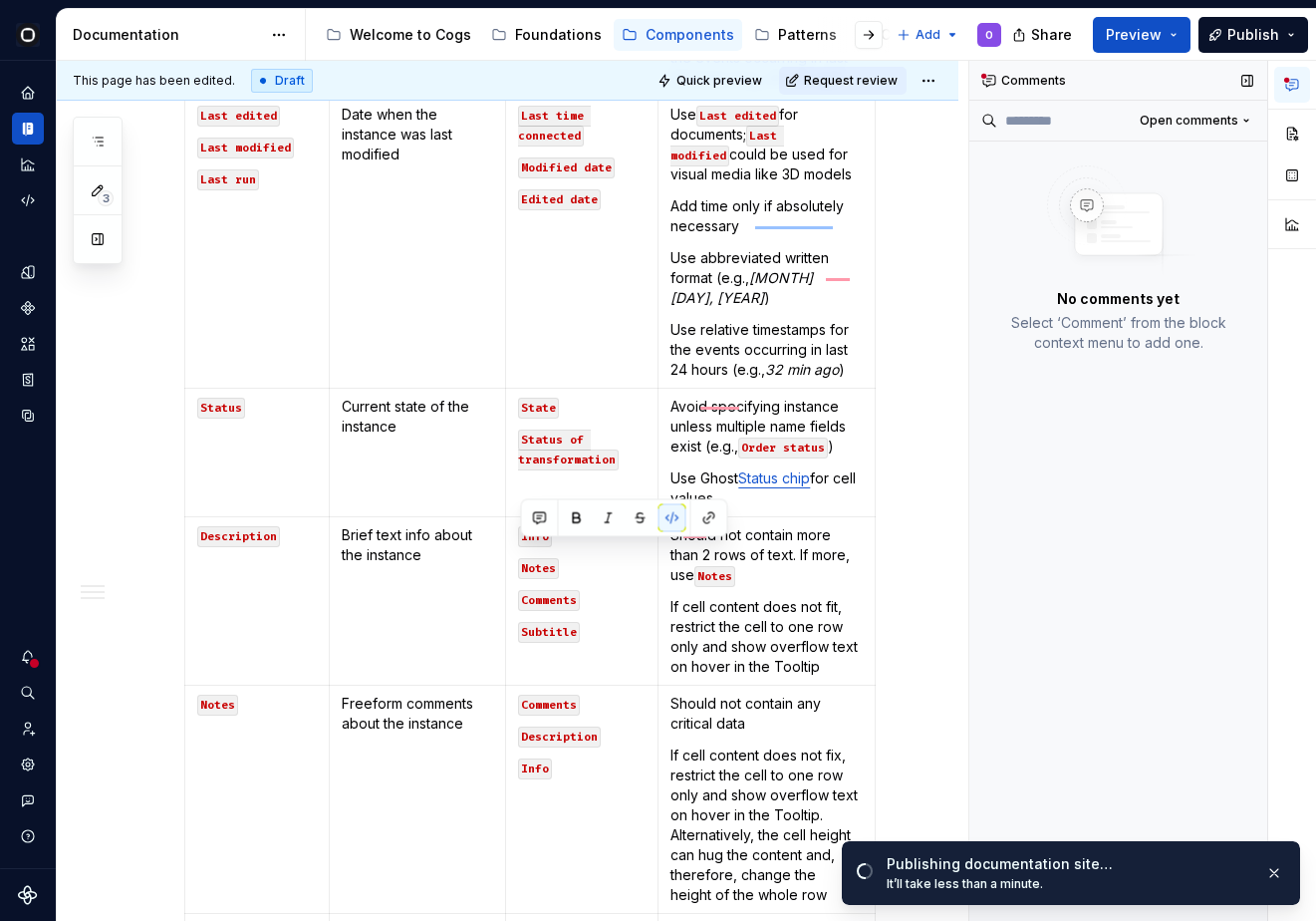 click on "Comments" at bounding box center (1118, 81) 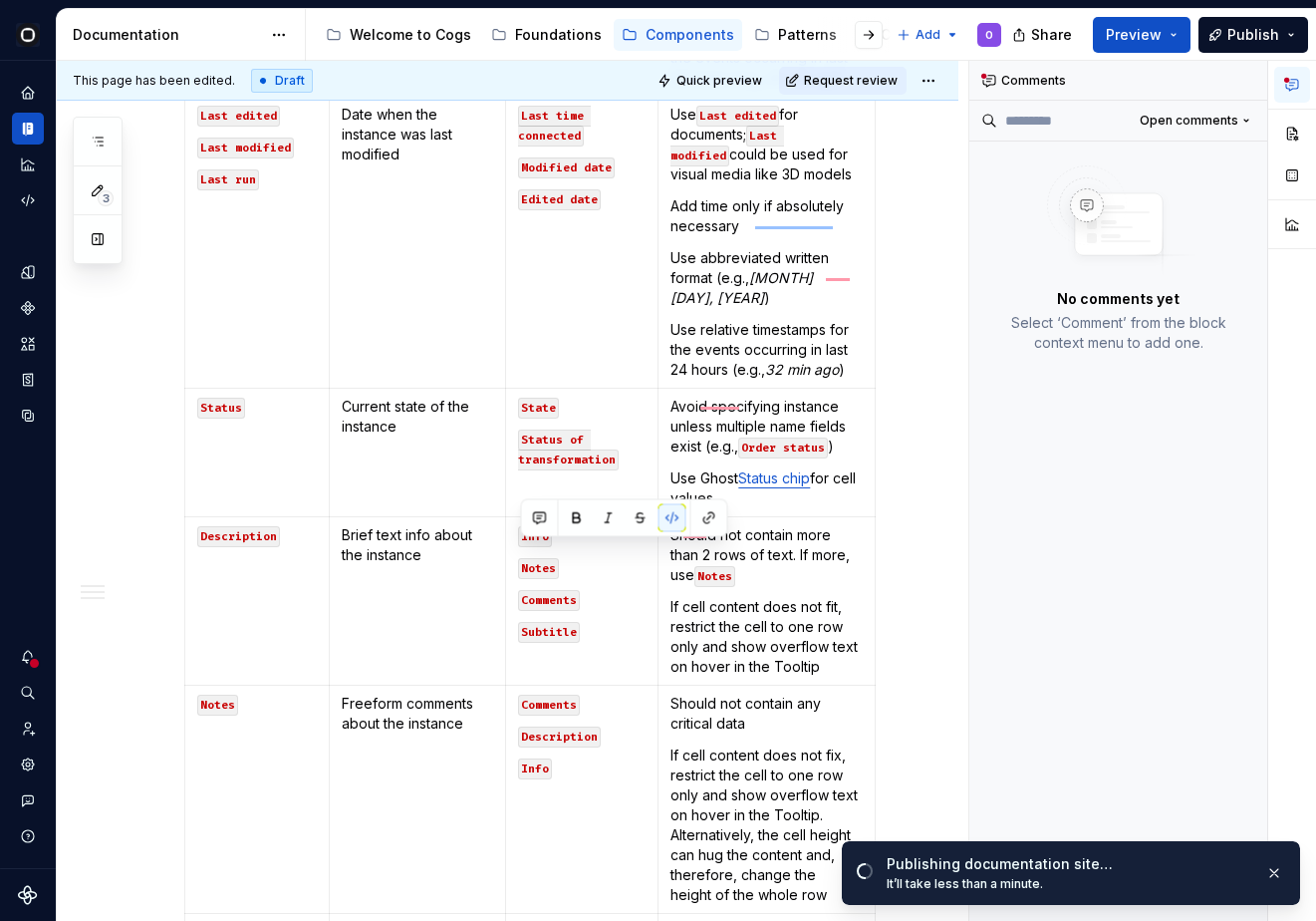 click at bounding box center [1292, 85] 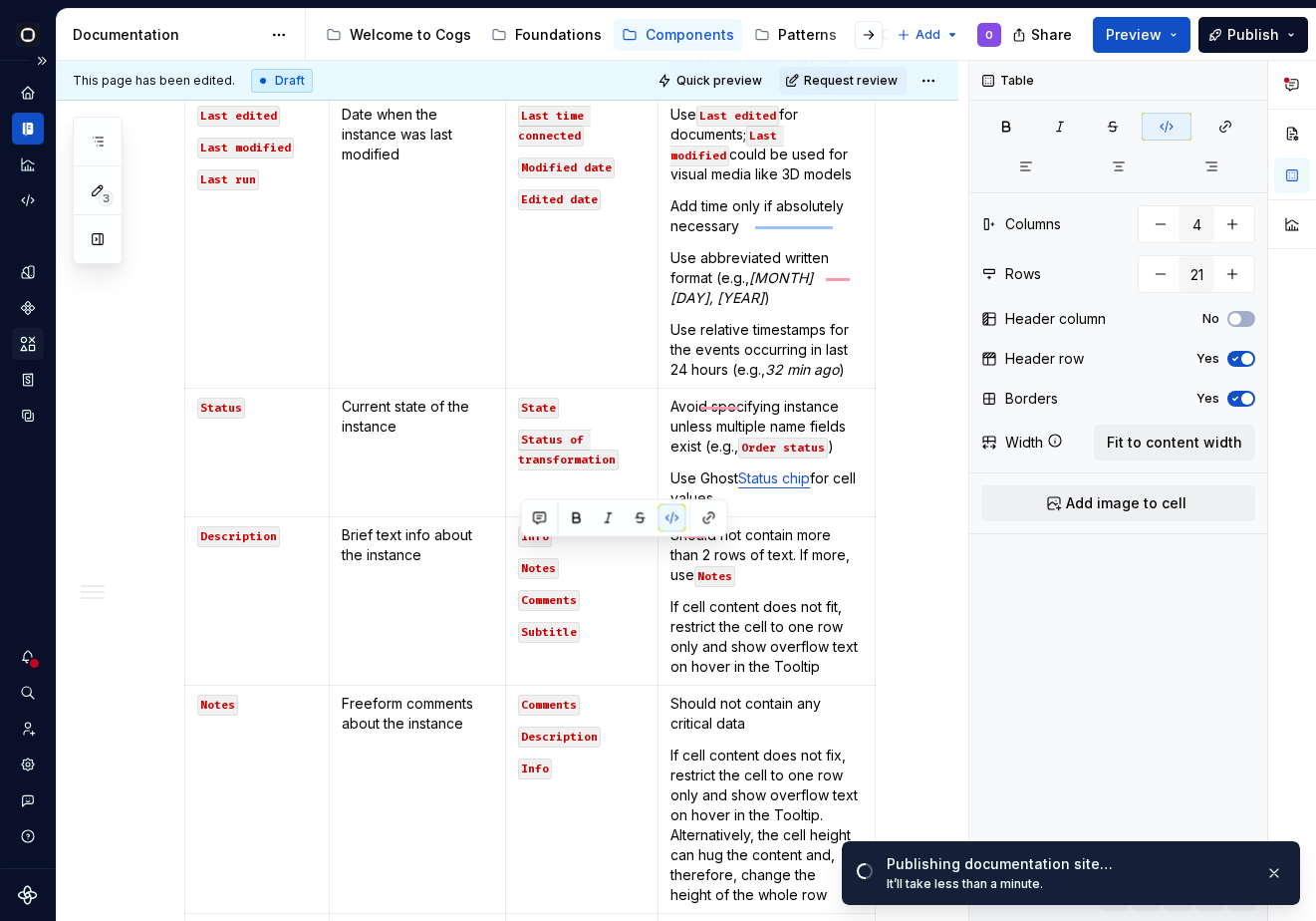 type on "*" 